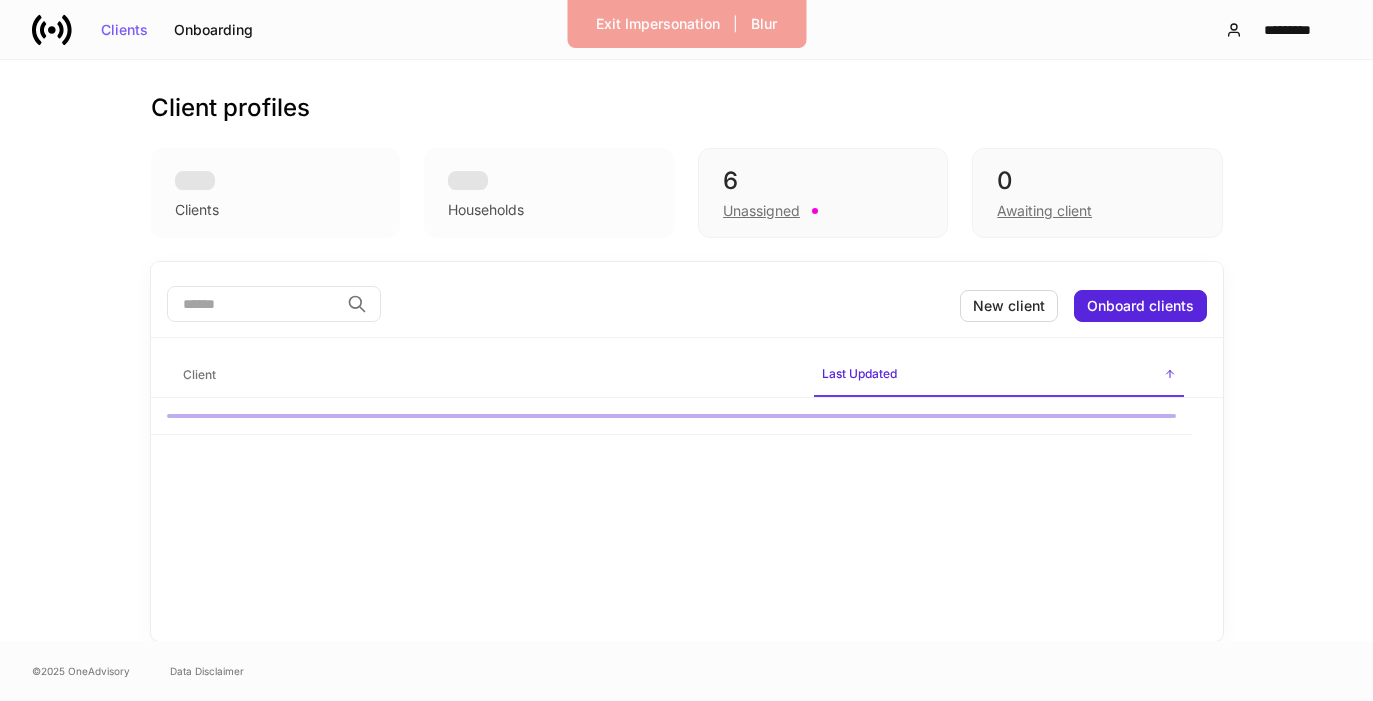 scroll, scrollTop: 0, scrollLeft: 0, axis: both 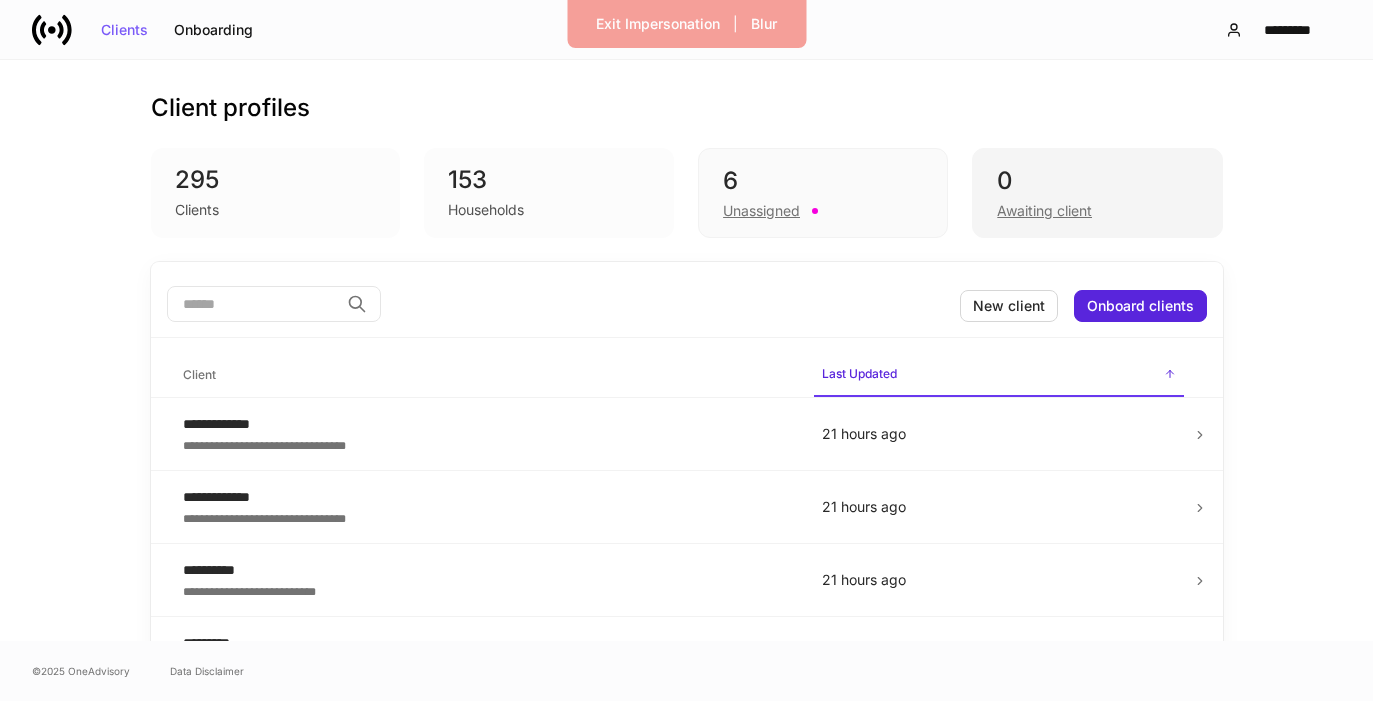 click on "Awaiting client" at bounding box center [1097, 209] 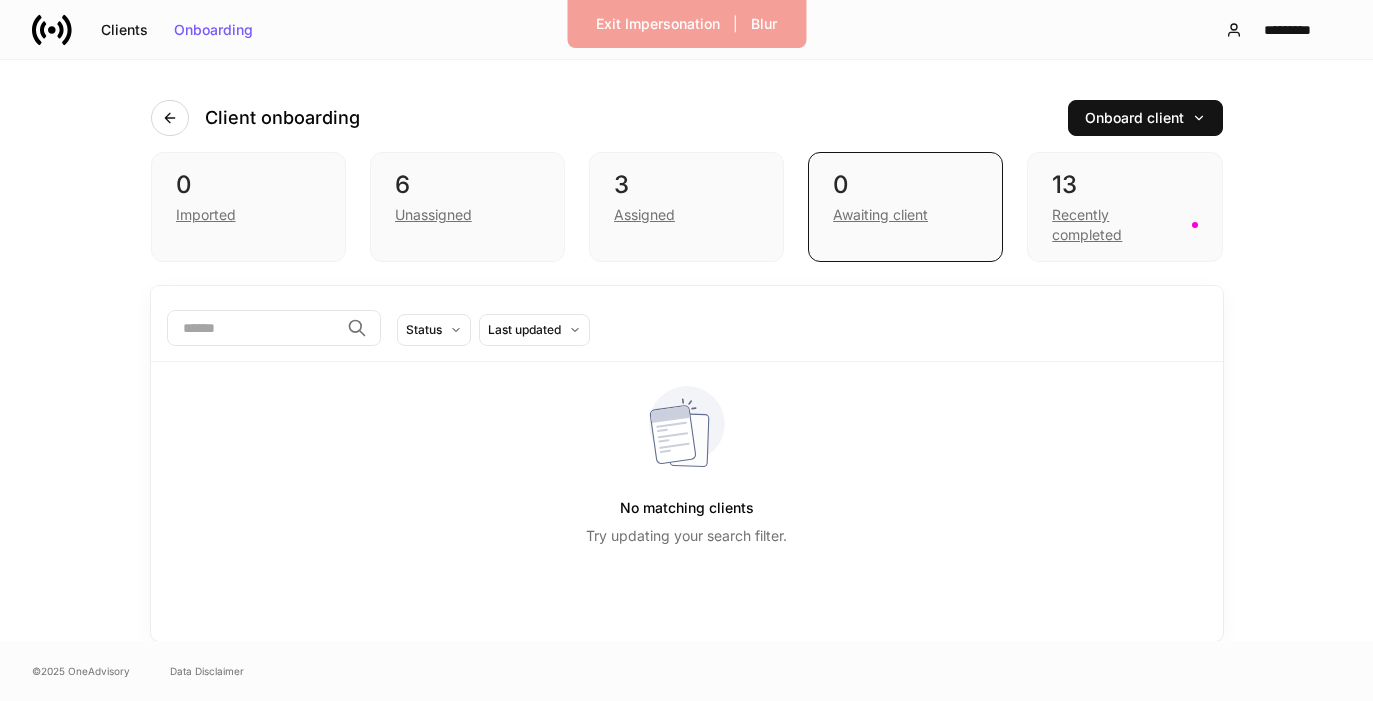 click on "0 Imported 6 Unassigned 3 Assigned 0 Awaiting client 13 Recently completed" at bounding box center [687, 207] 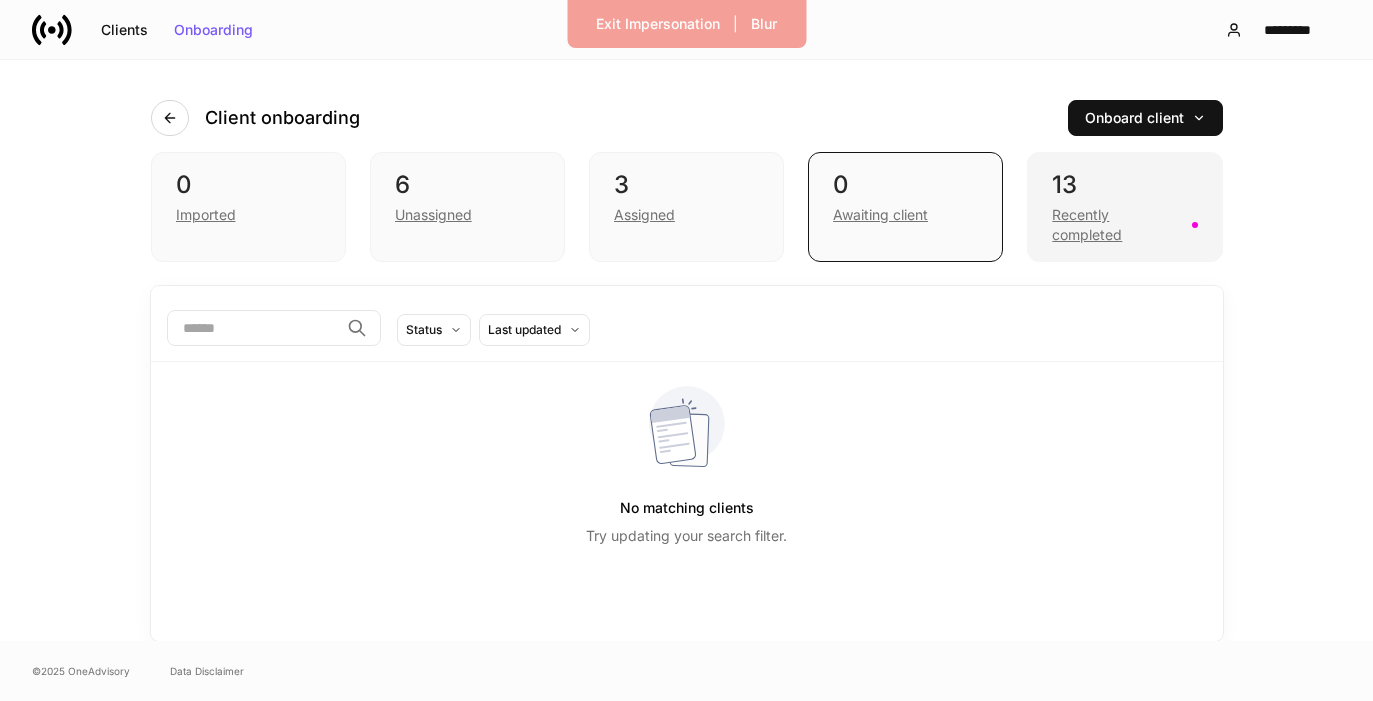 click on "Recently completed" at bounding box center [1115, 225] 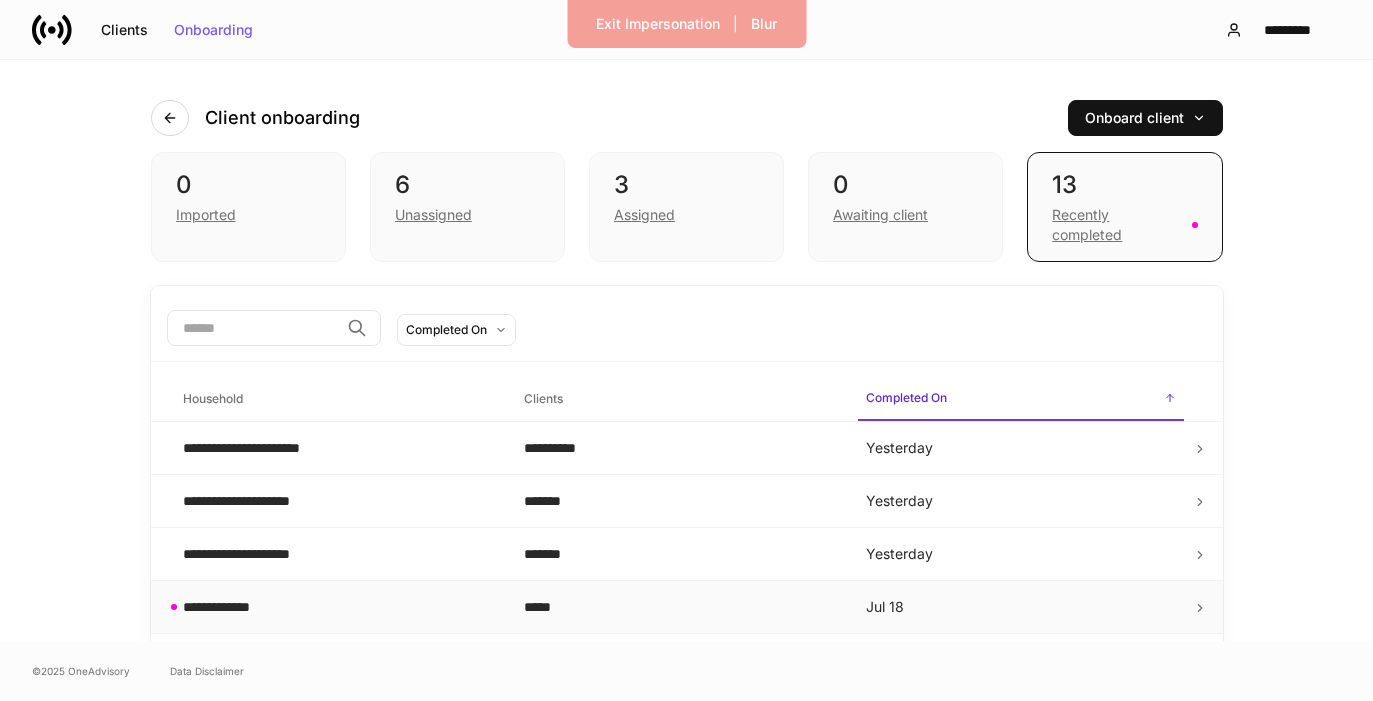 click on "**********" at bounding box center (338, 607) 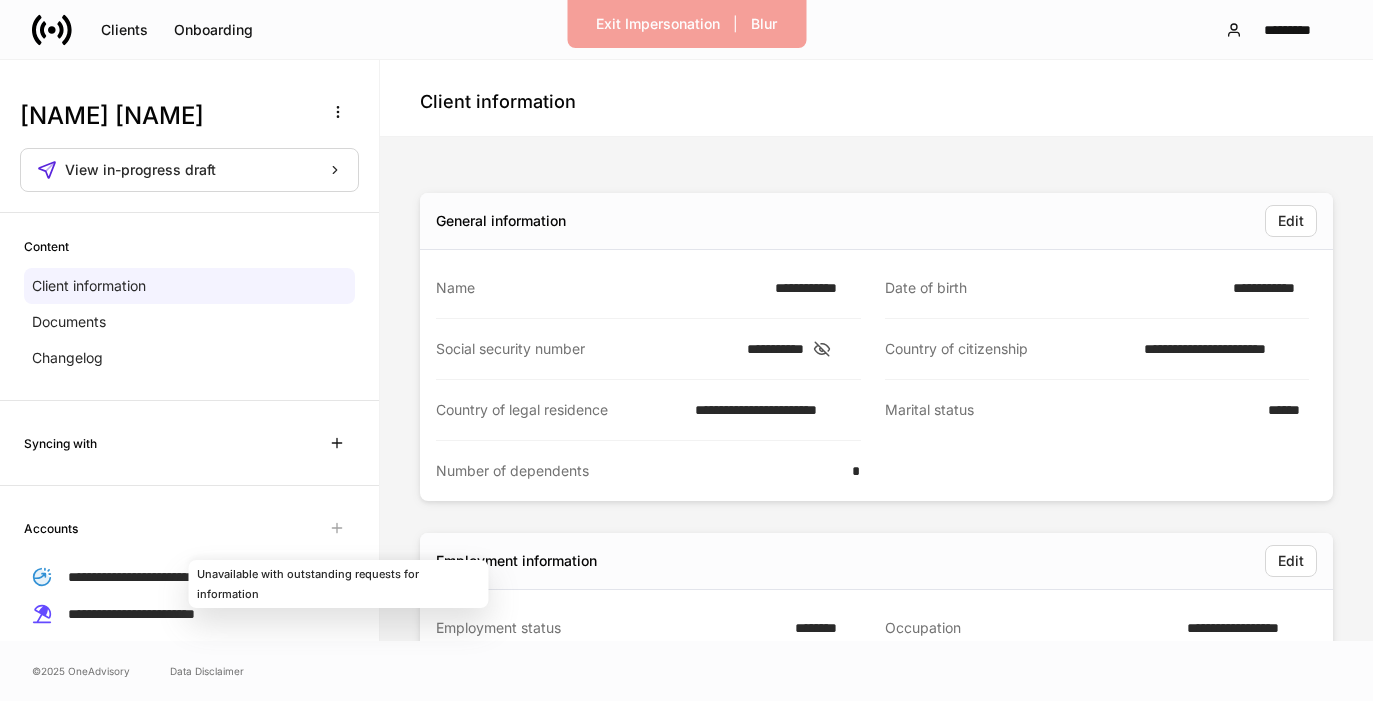 click at bounding box center [337, 528] 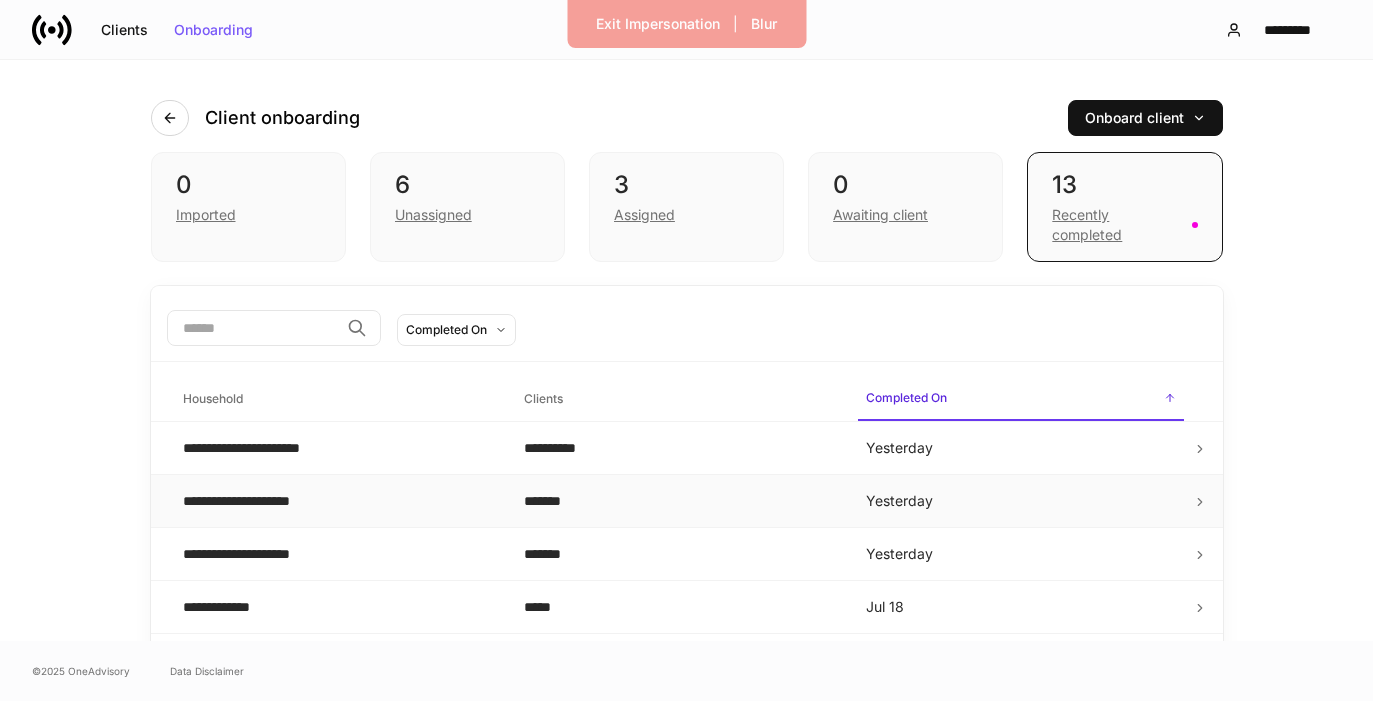 click on "**********" at bounding box center [338, 501] 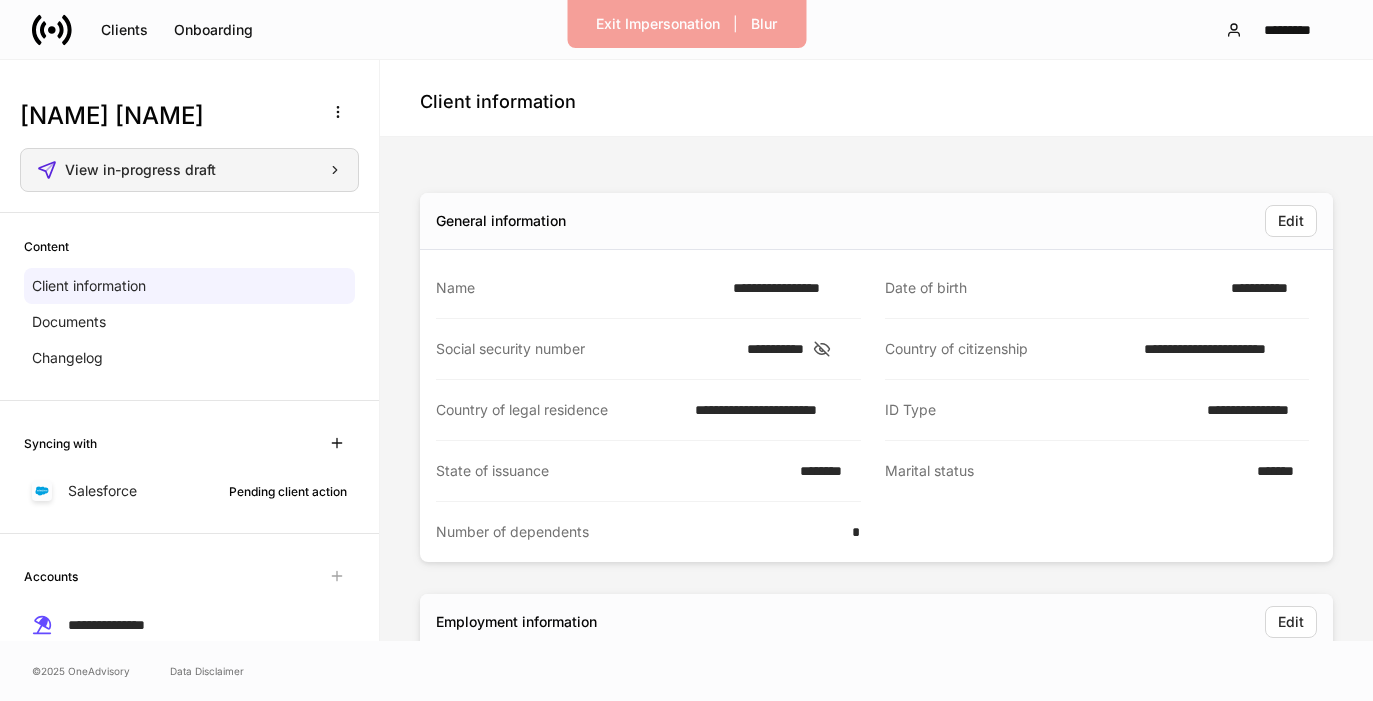 click on "View in-progress draft" at bounding box center [189, 170] 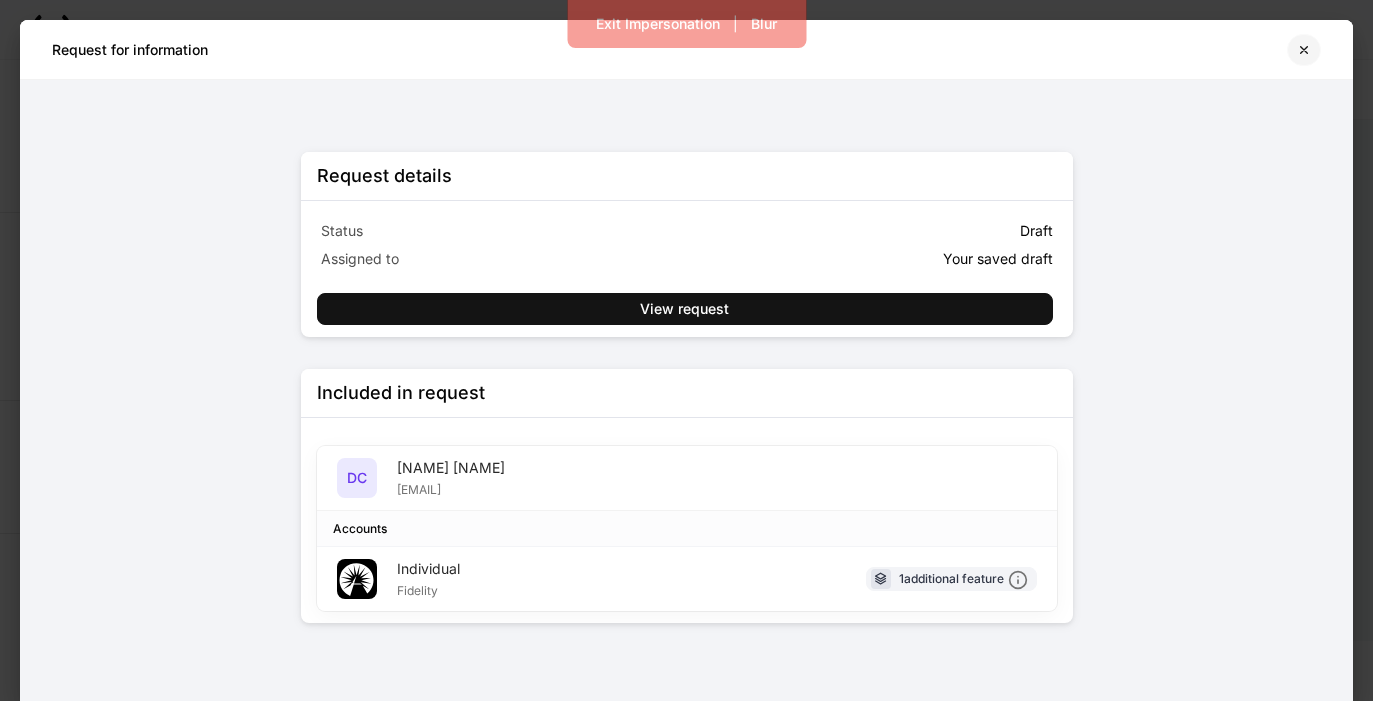 click at bounding box center [1304, 50] 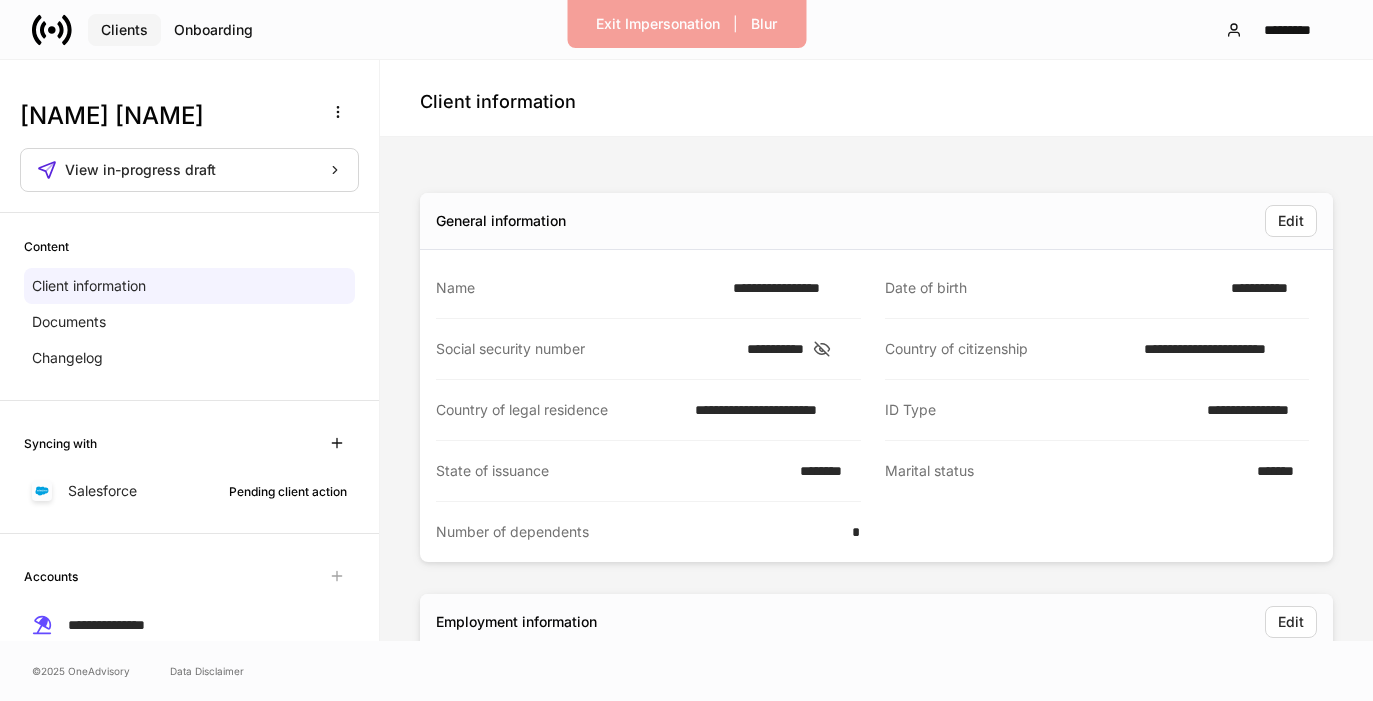 click on "Clients" at bounding box center [124, 30] 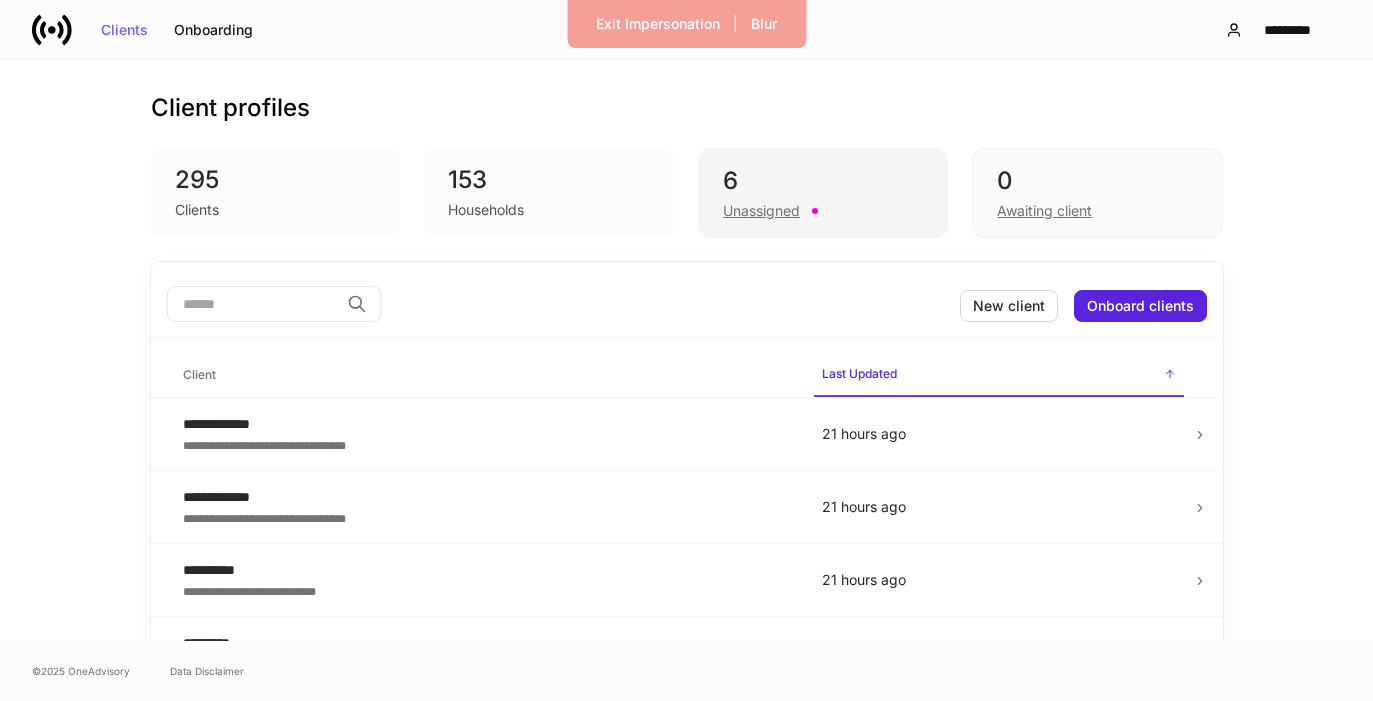 click on "6" at bounding box center [823, 181] 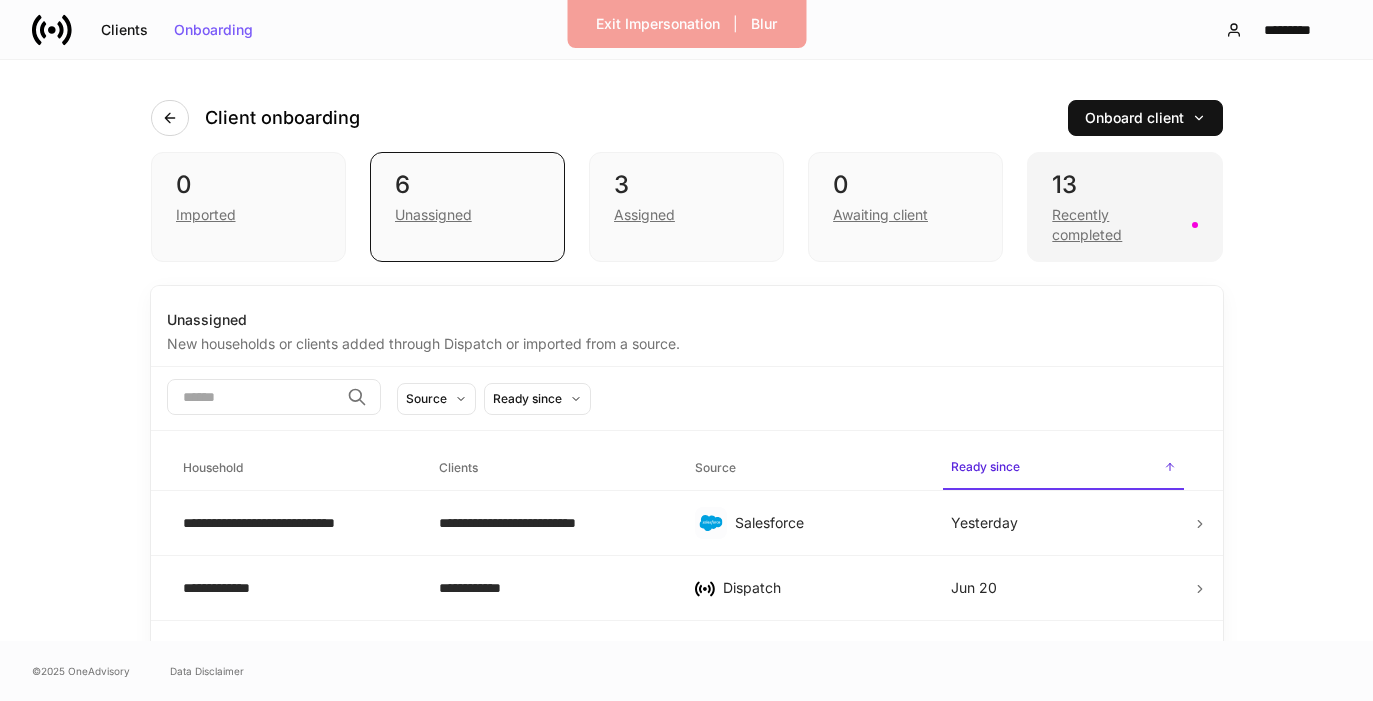 click on "Recently completed" at bounding box center [1115, 225] 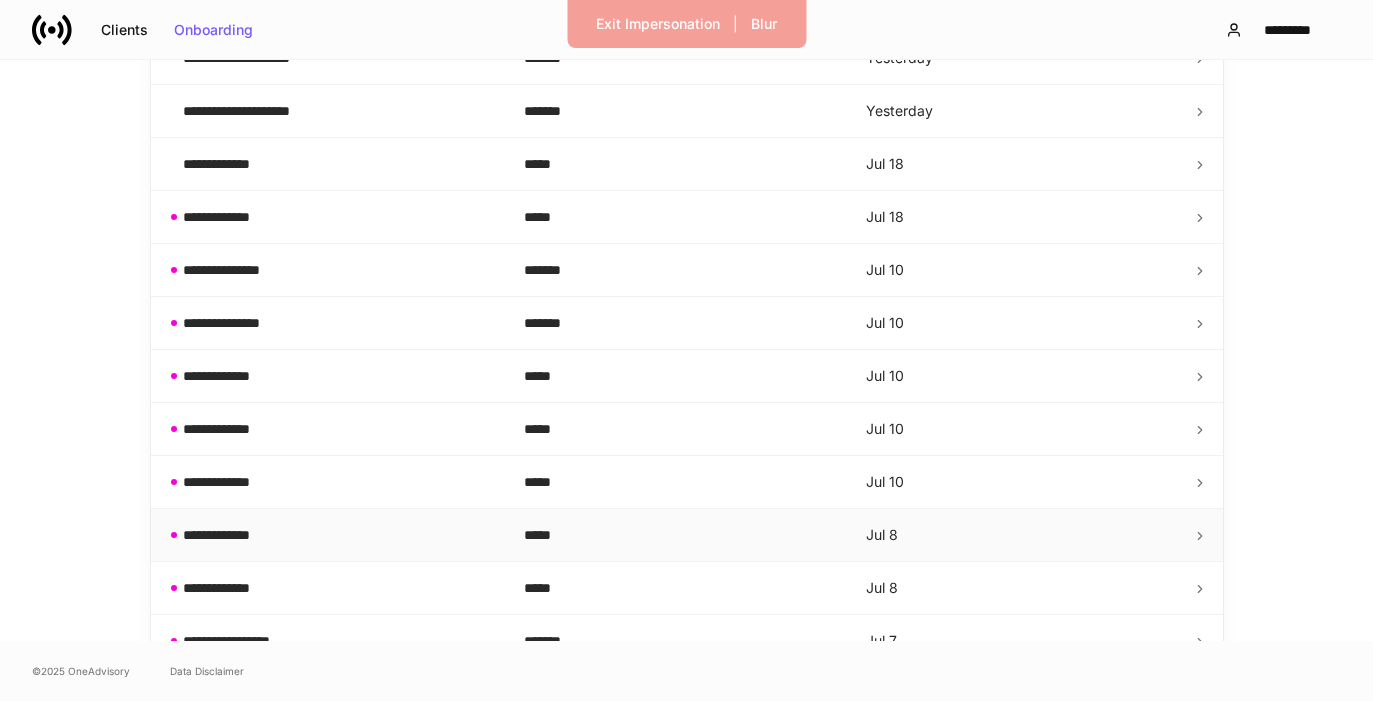 scroll, scrollTop: 469, scrollLeft: 0, axis: vertical 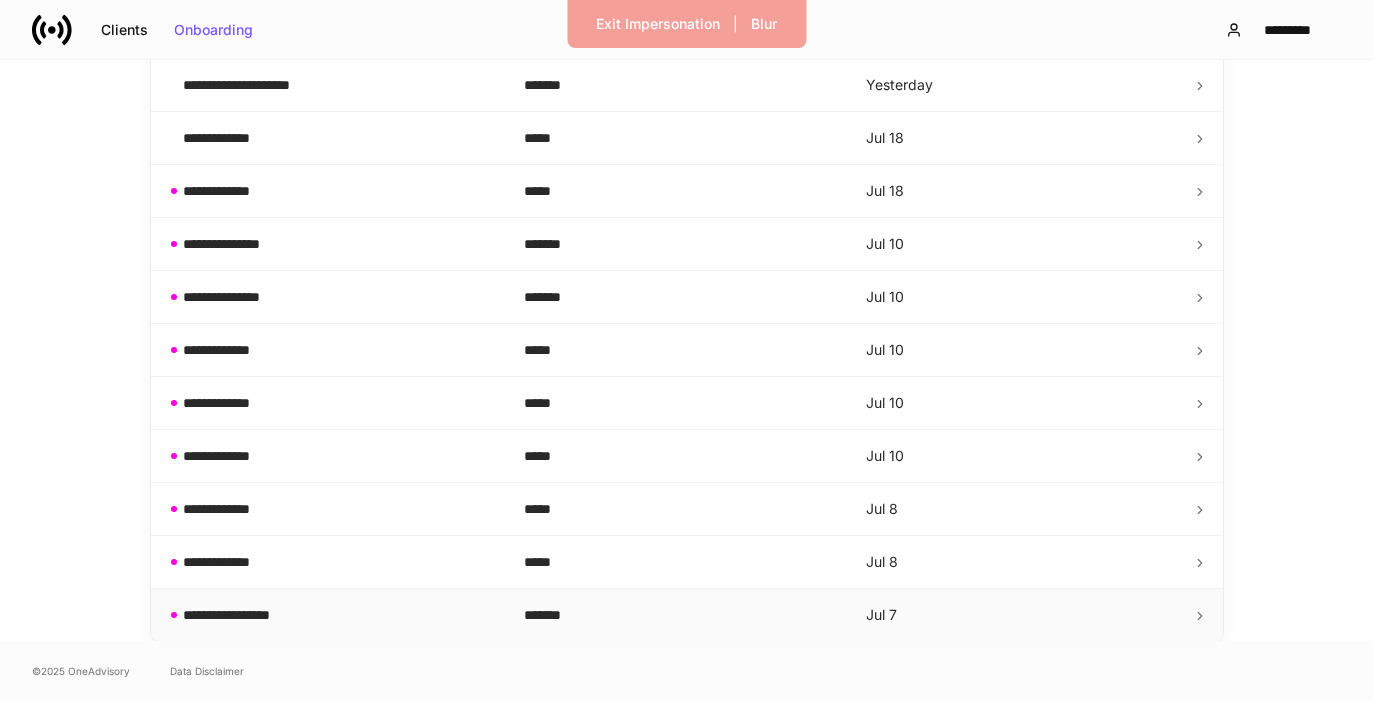 click on "**********" at bounding box center [338, 615] 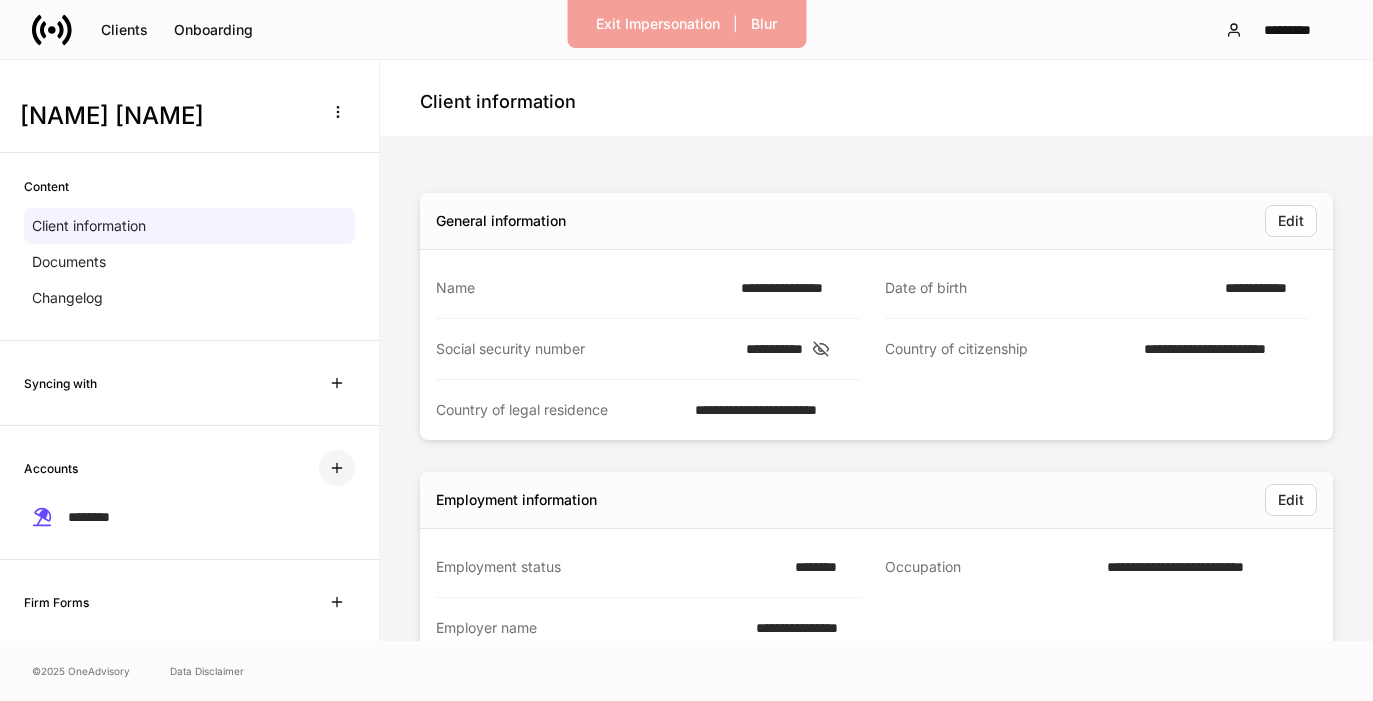 click at bounding box center [337, 468] 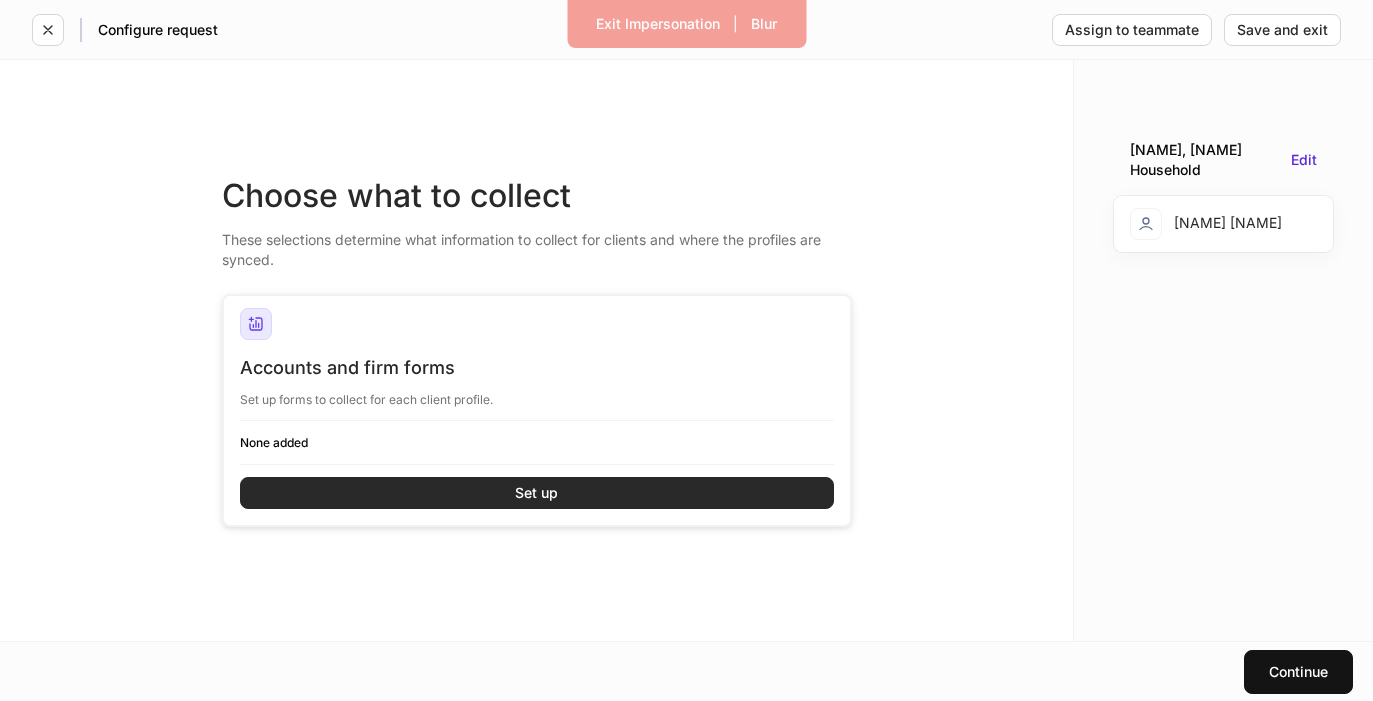 click on "Set up" at bounding box center [536, 493] 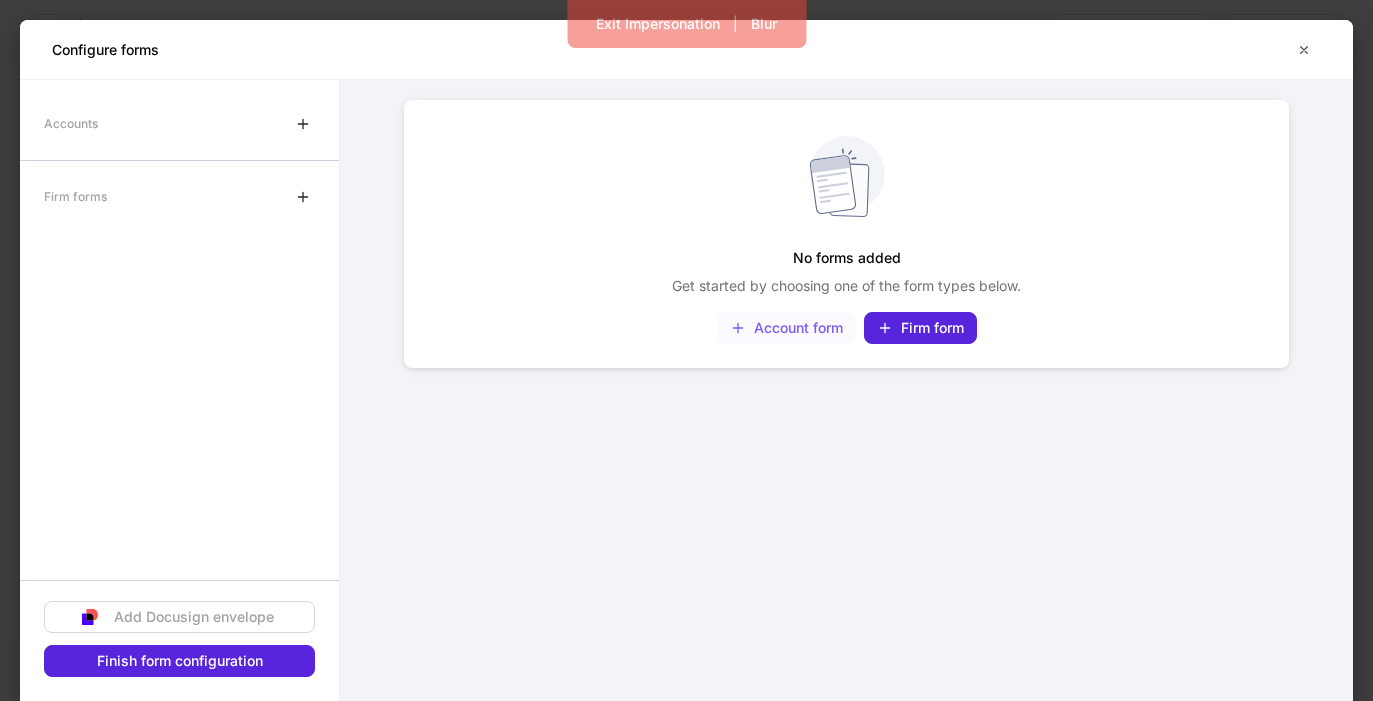 click on "Account form" at bounding box center (786, 328) 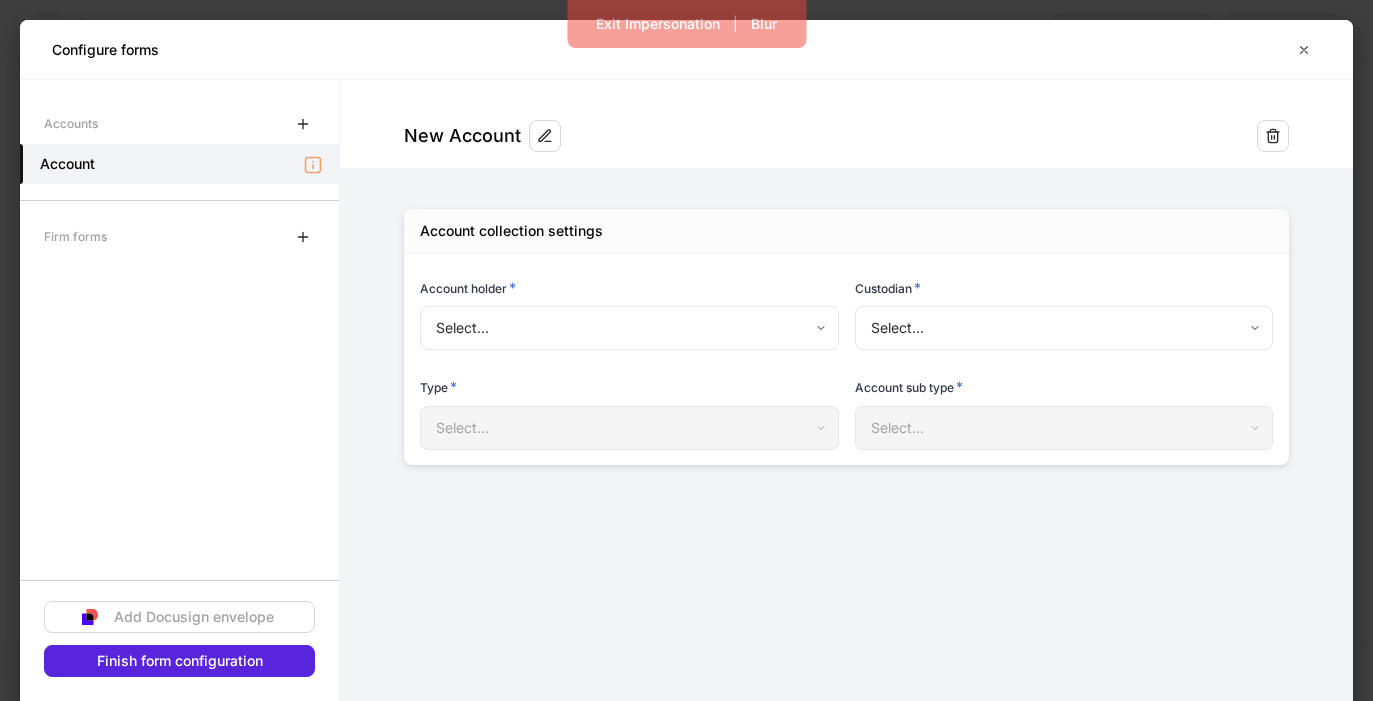 type on "**********" 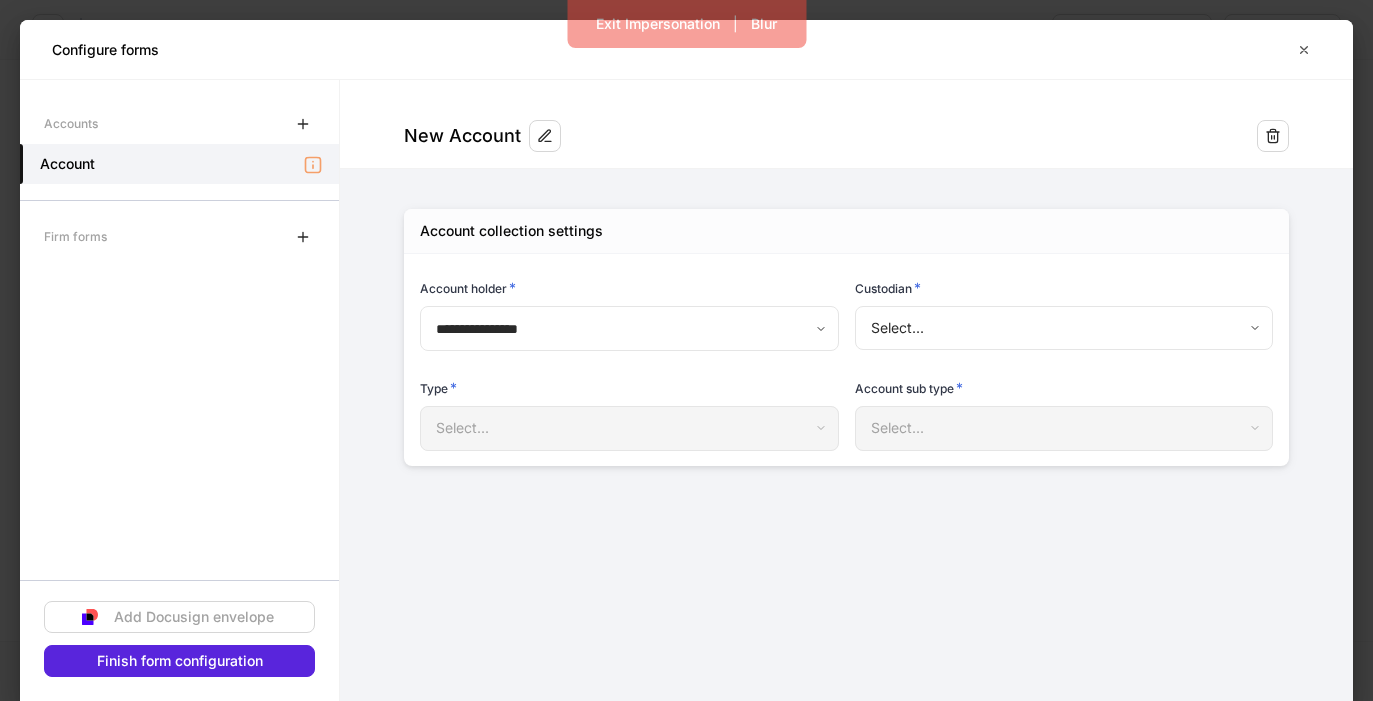 click on "**********" at bounding box center (686, 350) 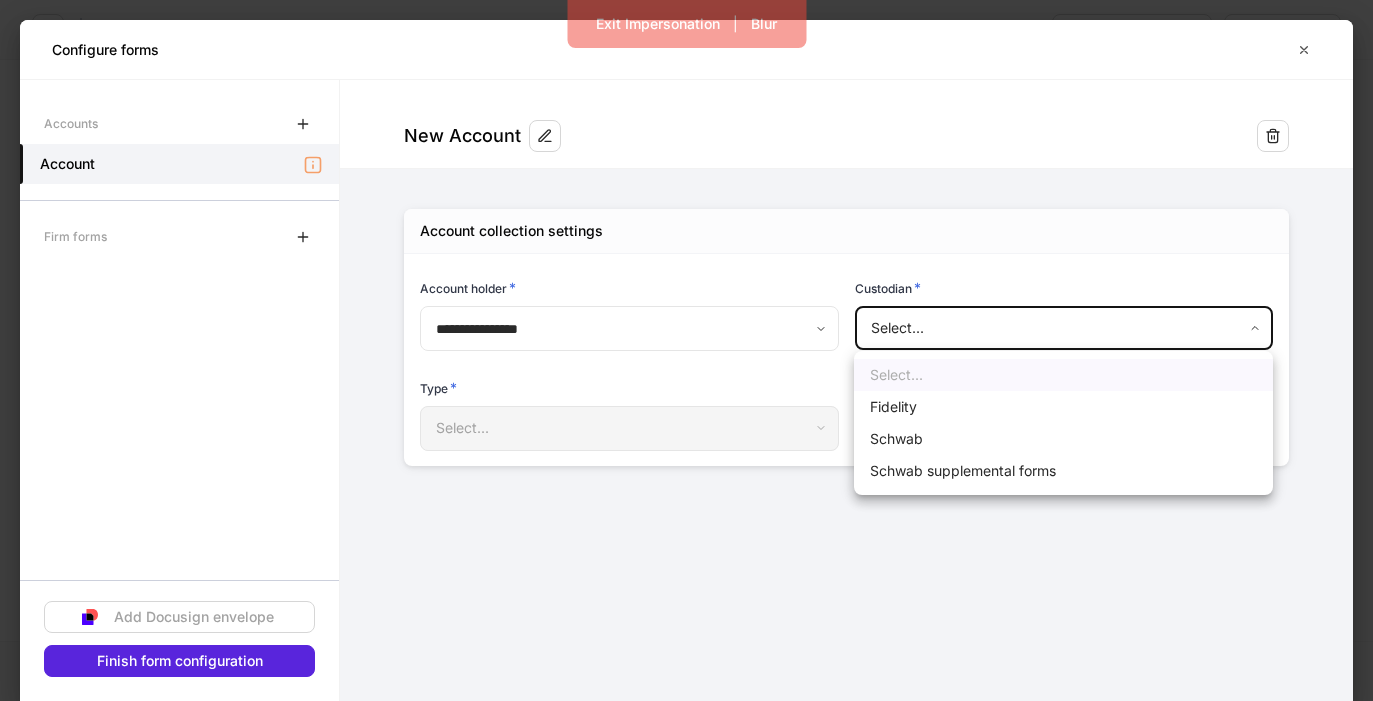 click on "Schwab" at bounding box center [1063, 439] 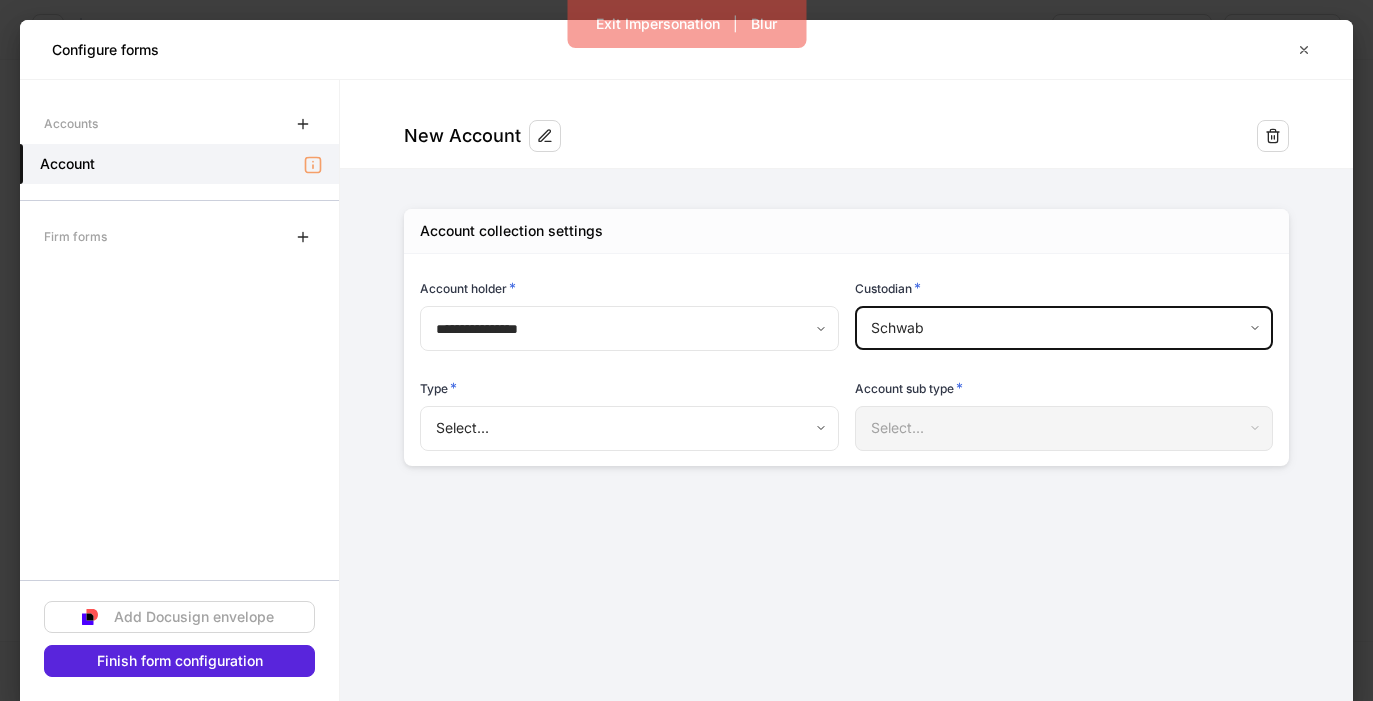 click on "**********" at bounding box center [686, 350] 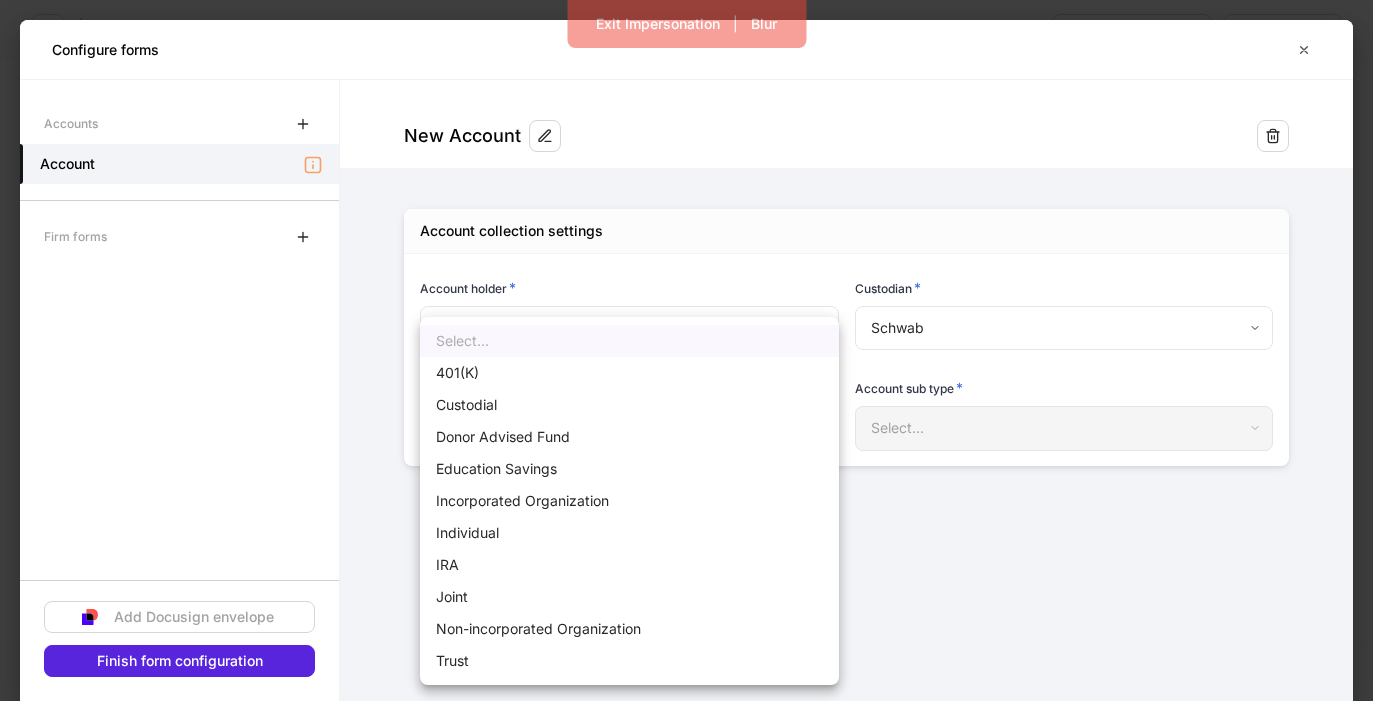 click on "Individual" at bounding box center (629, 533) 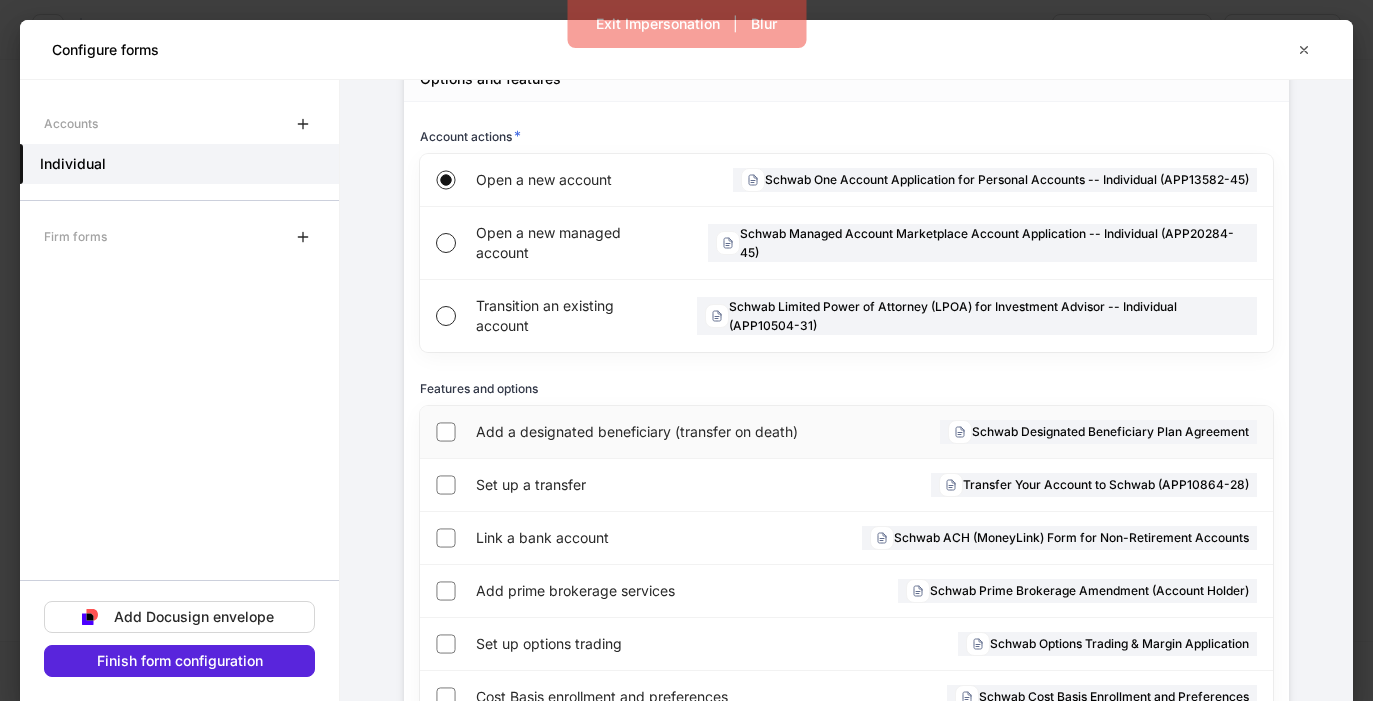 scroll, scrollTop: 431, scrollLeft: 0, axis: vertical 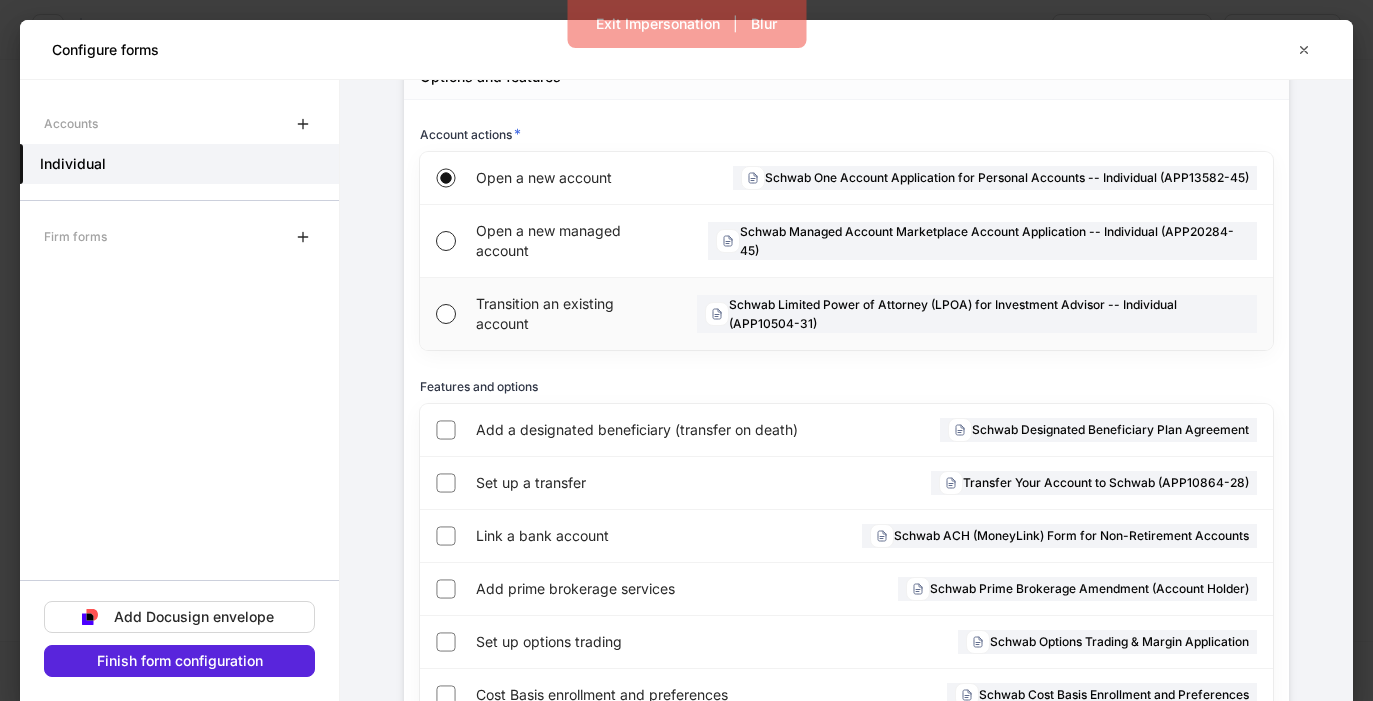 click on "Transition an existing account" at bounding box center (570, 314) 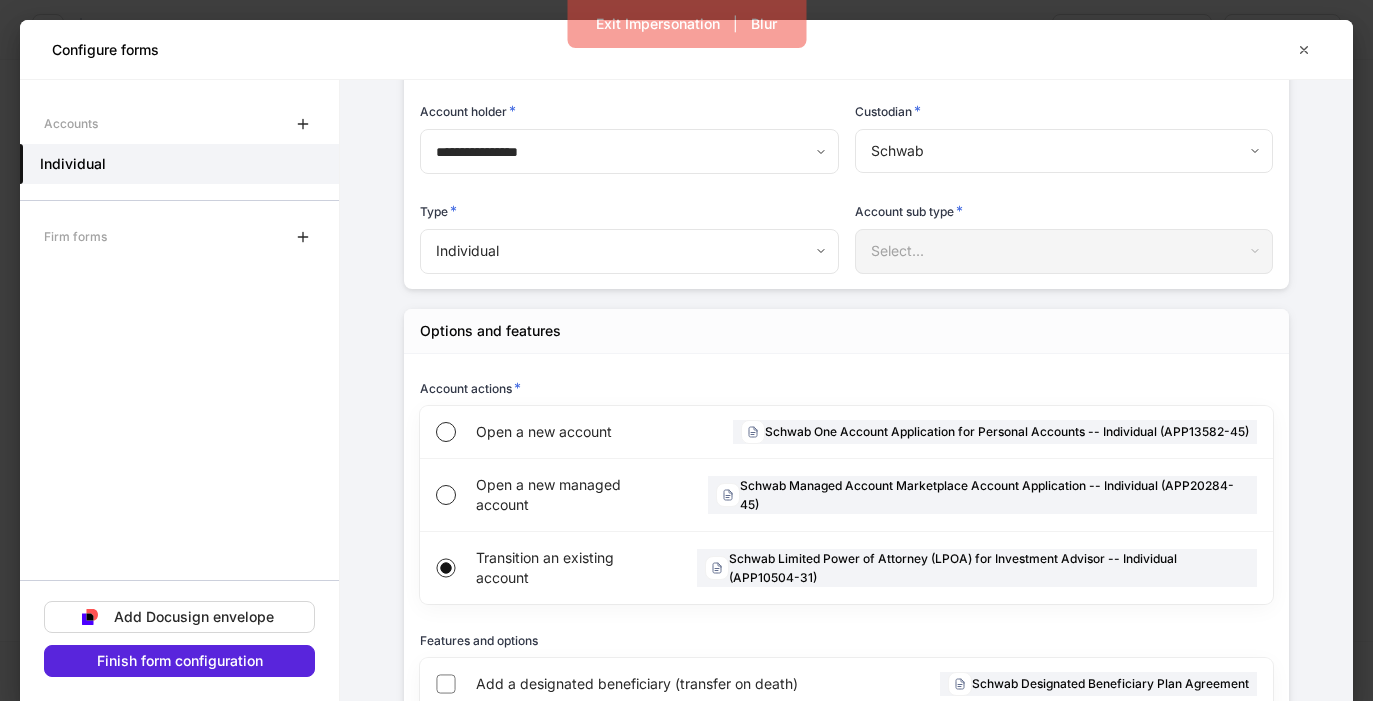 scroll, scrollTop: 73, scrollLeft: 0, axis: vertical 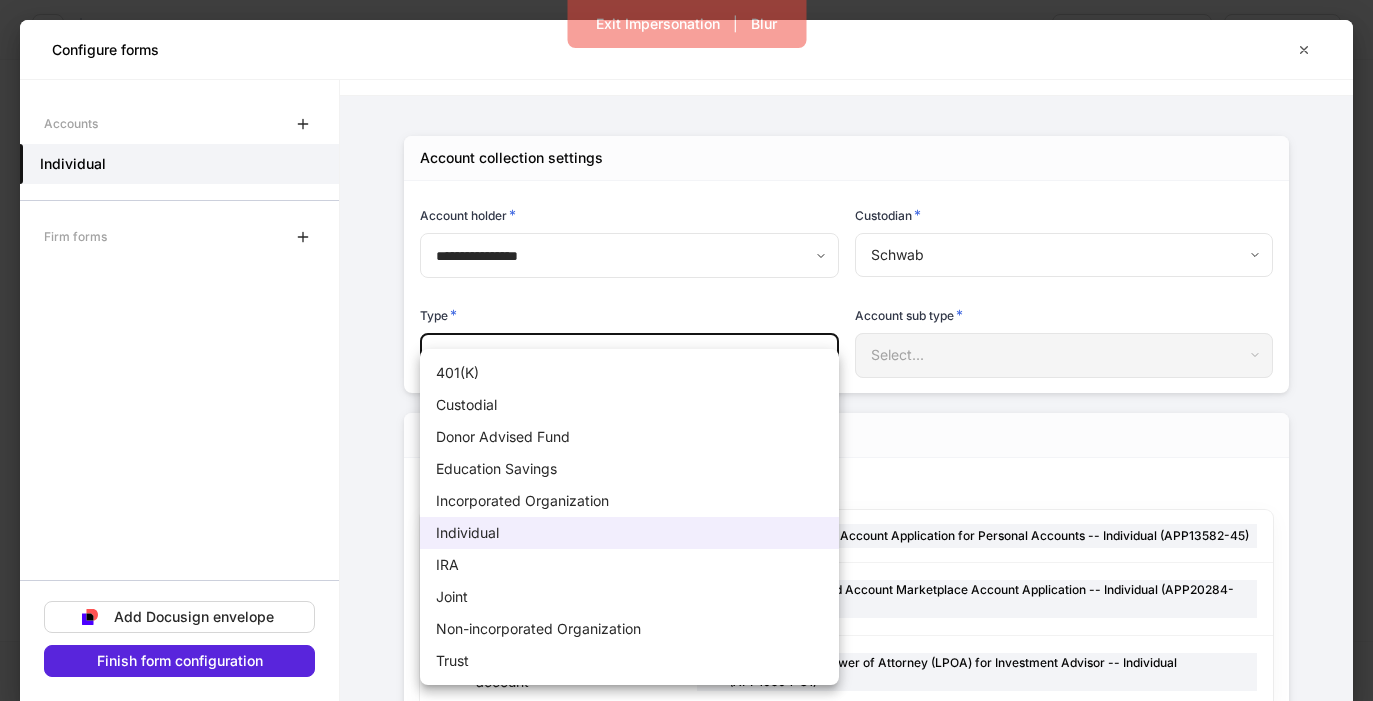click on "**********" at bounding box center [686, 350] 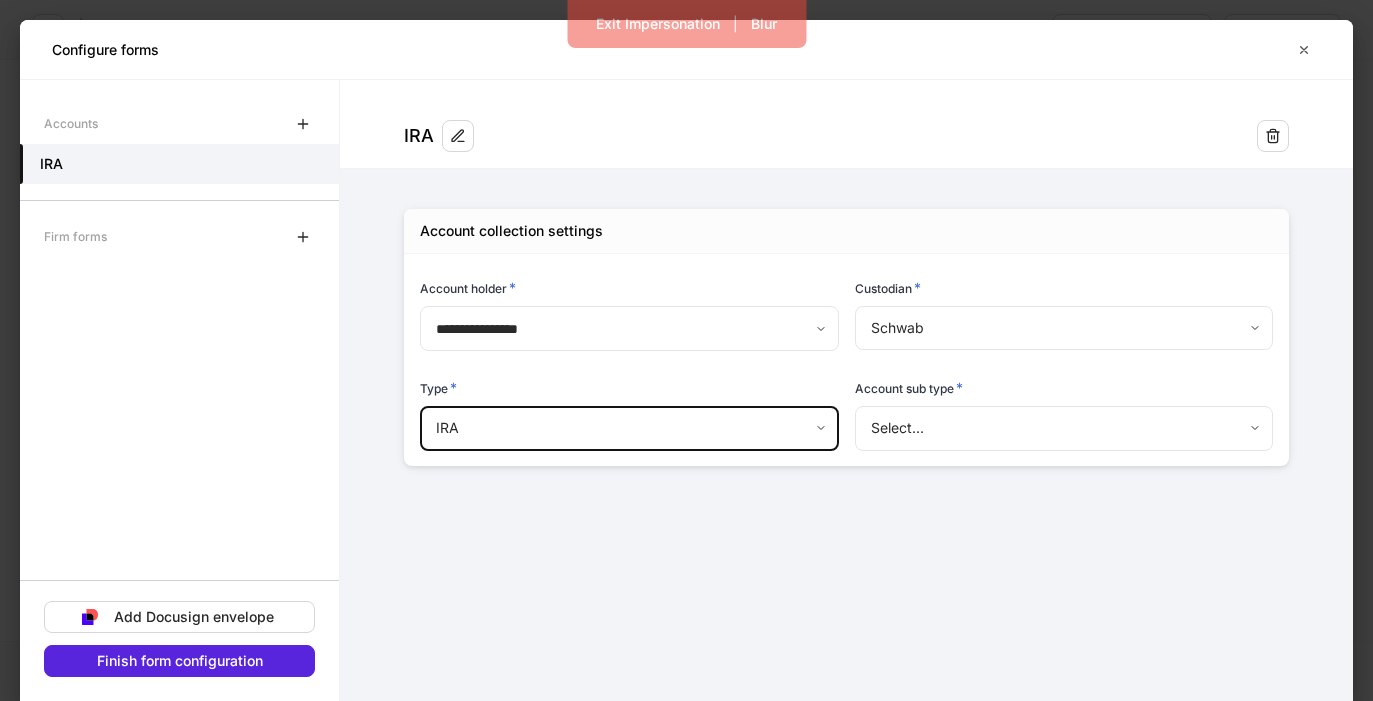scroll, scrollTop: 0, scrollLeft: 0, axis: both 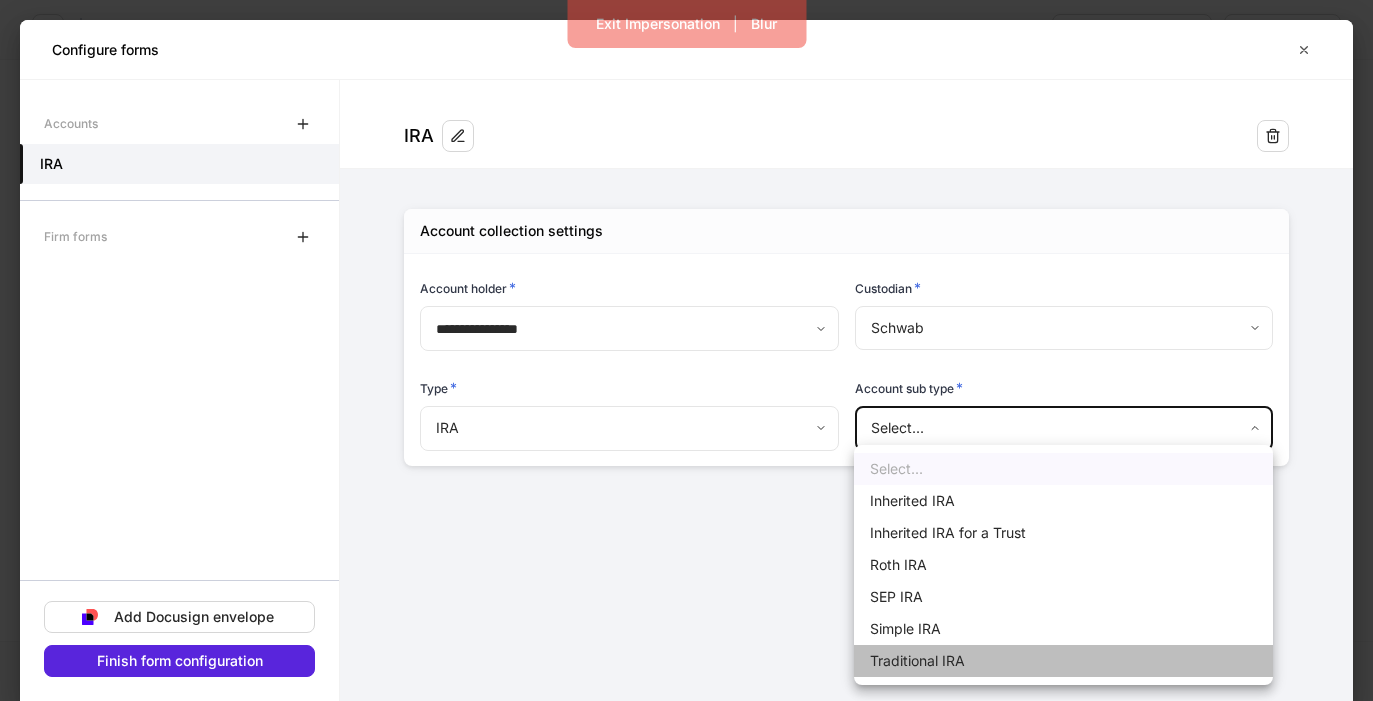 click on "Traditional IRA" at bounding box center (1063, 661) 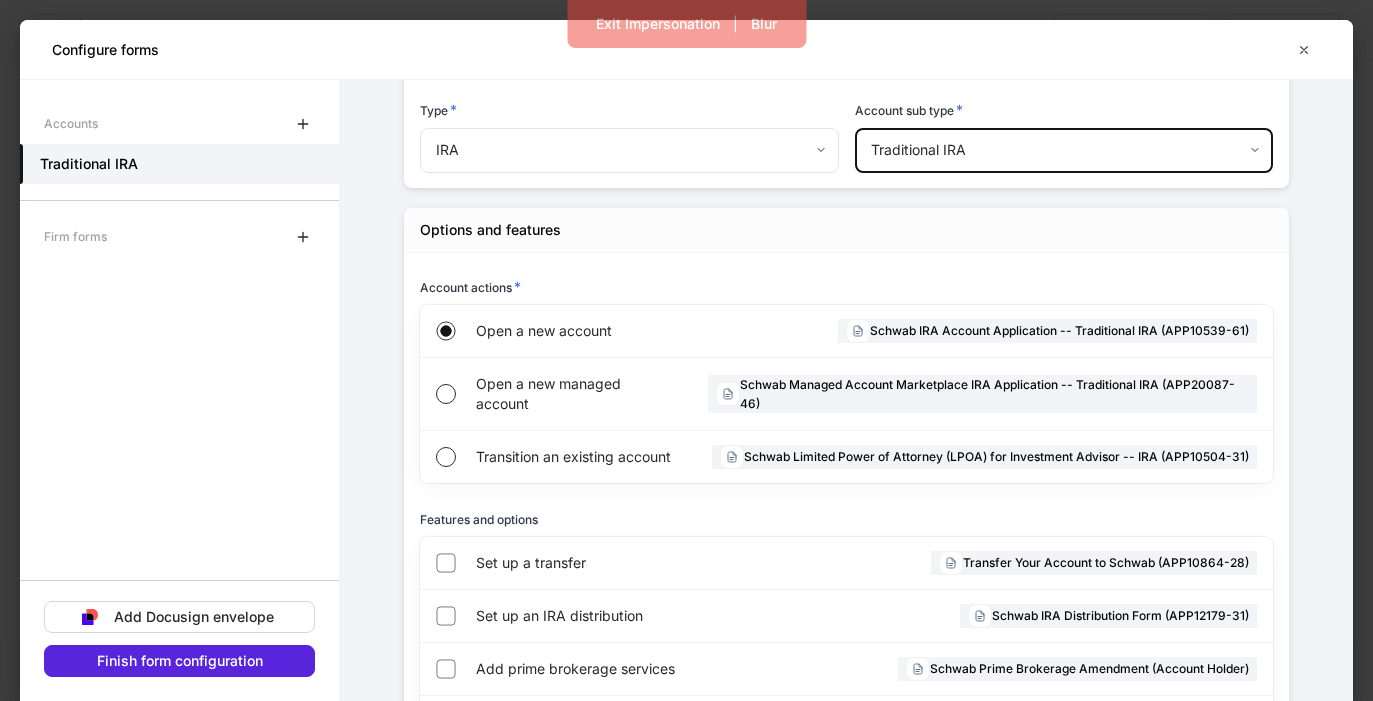 scroll, scrollTop: 433, scrollLeft: 0, axis: vertical 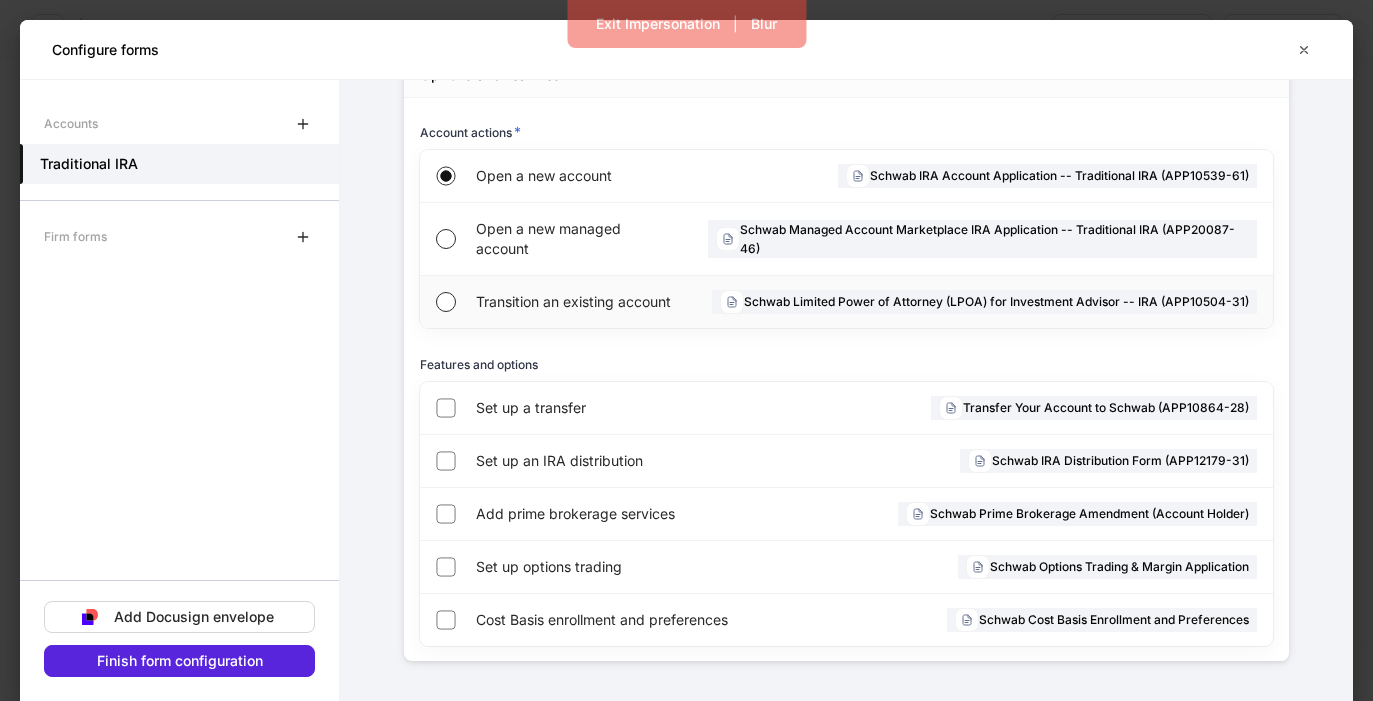click on "Transition an existing account" at bounding box center [576, 302] 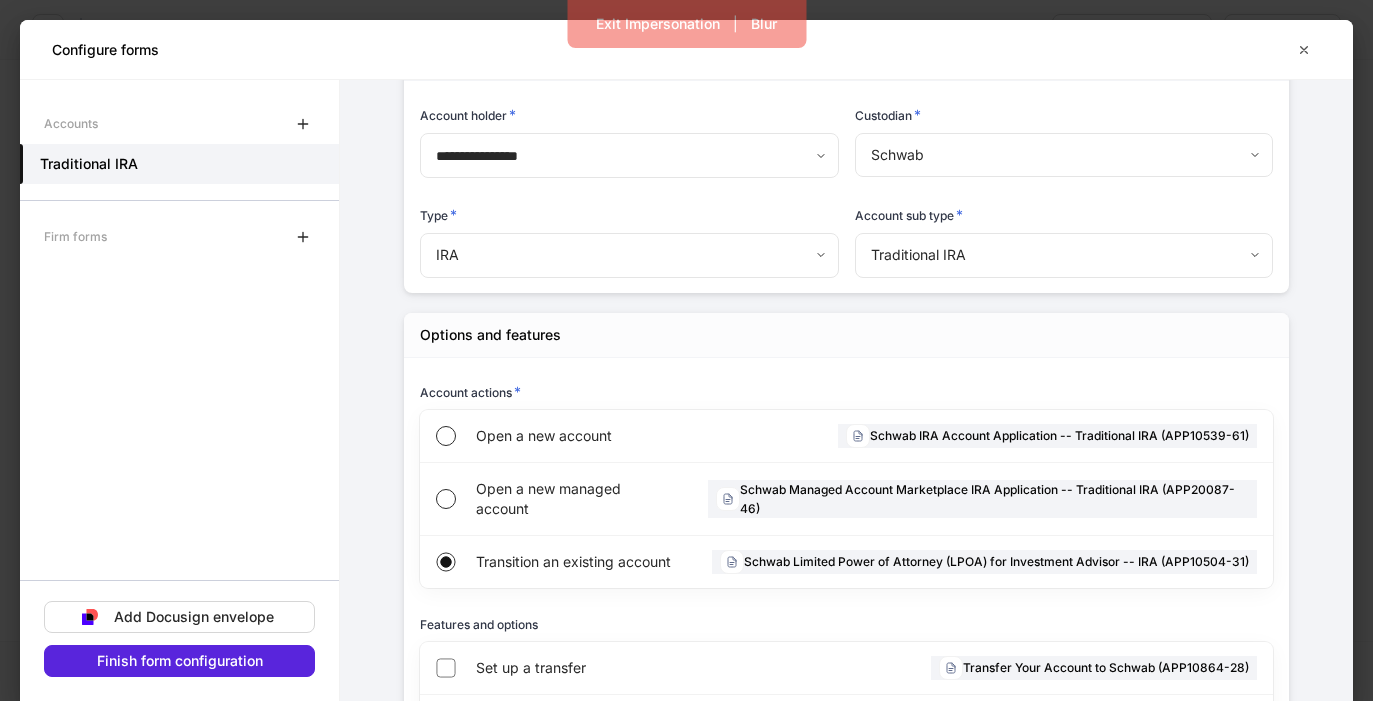 scroll, scrollTop: 0, scrollLeft: 0, axis: both 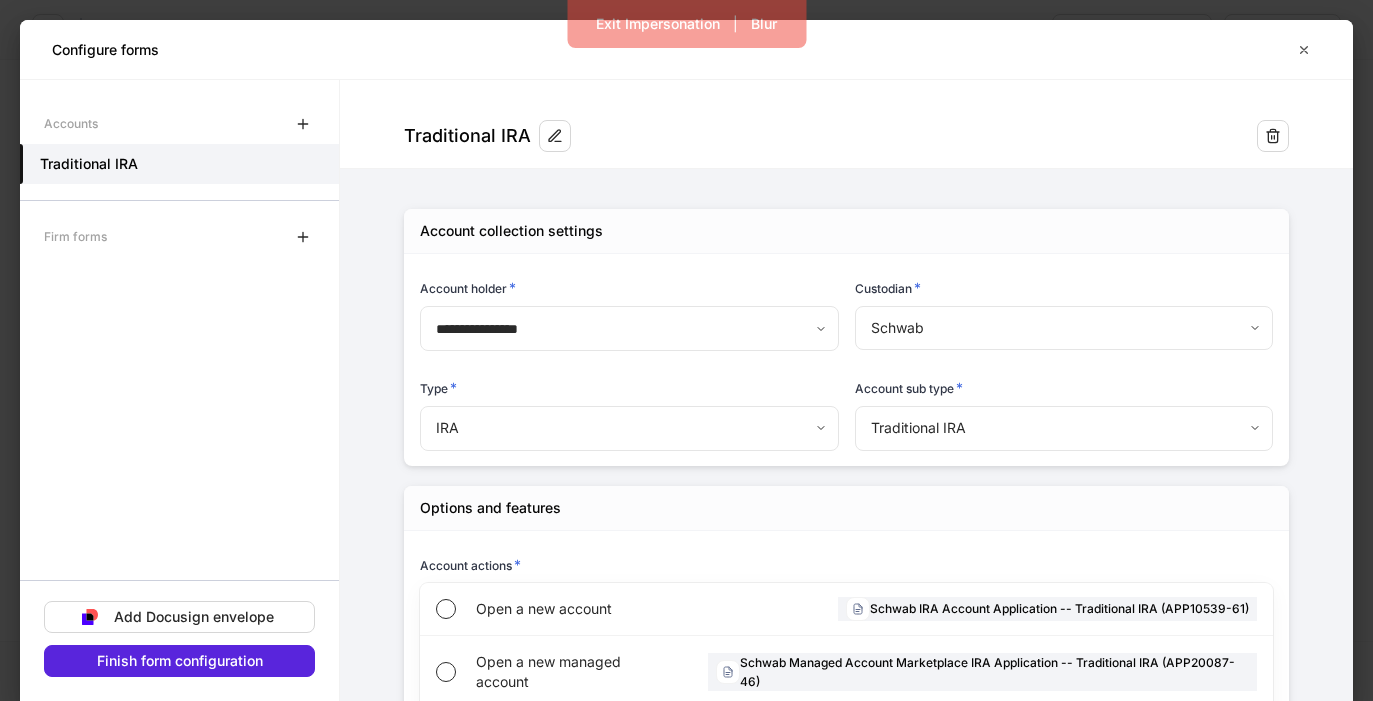 click on "**********" at bounding box center (686, 350) 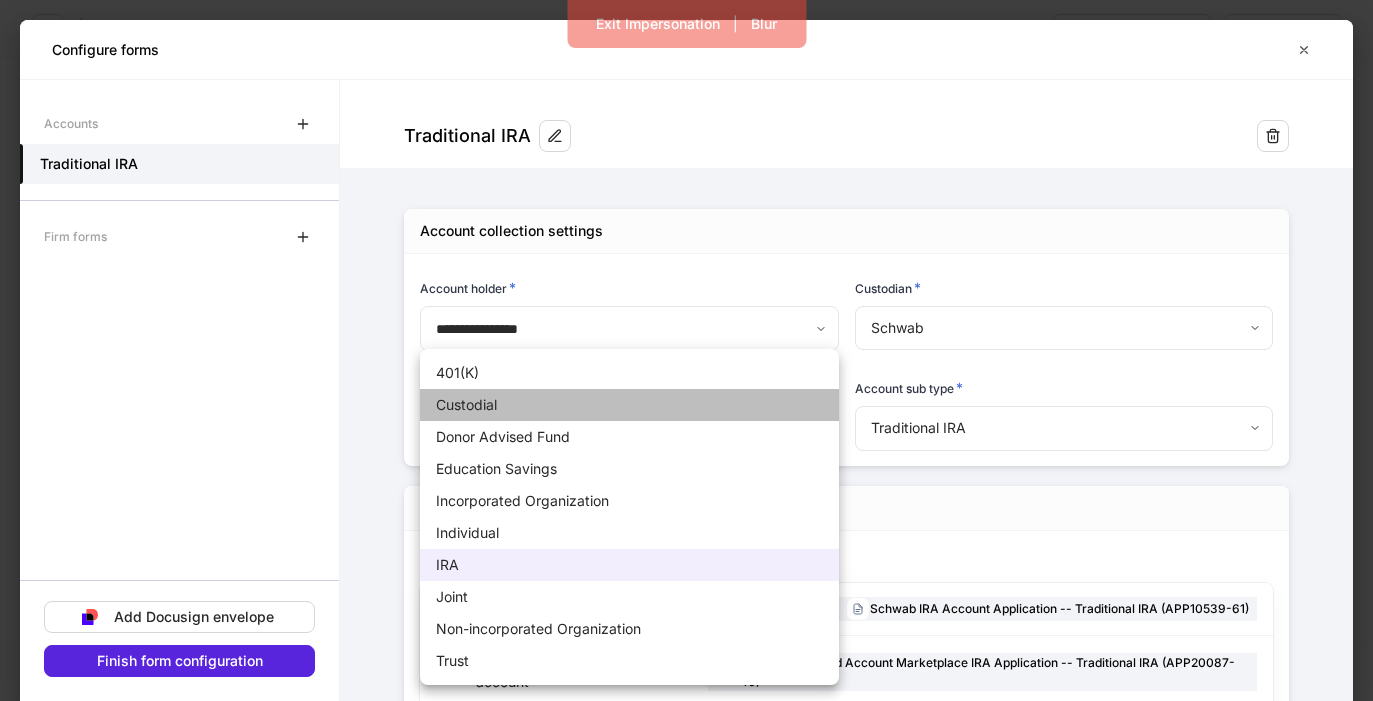 click on "Custodial" at bounding box center [629, 405] 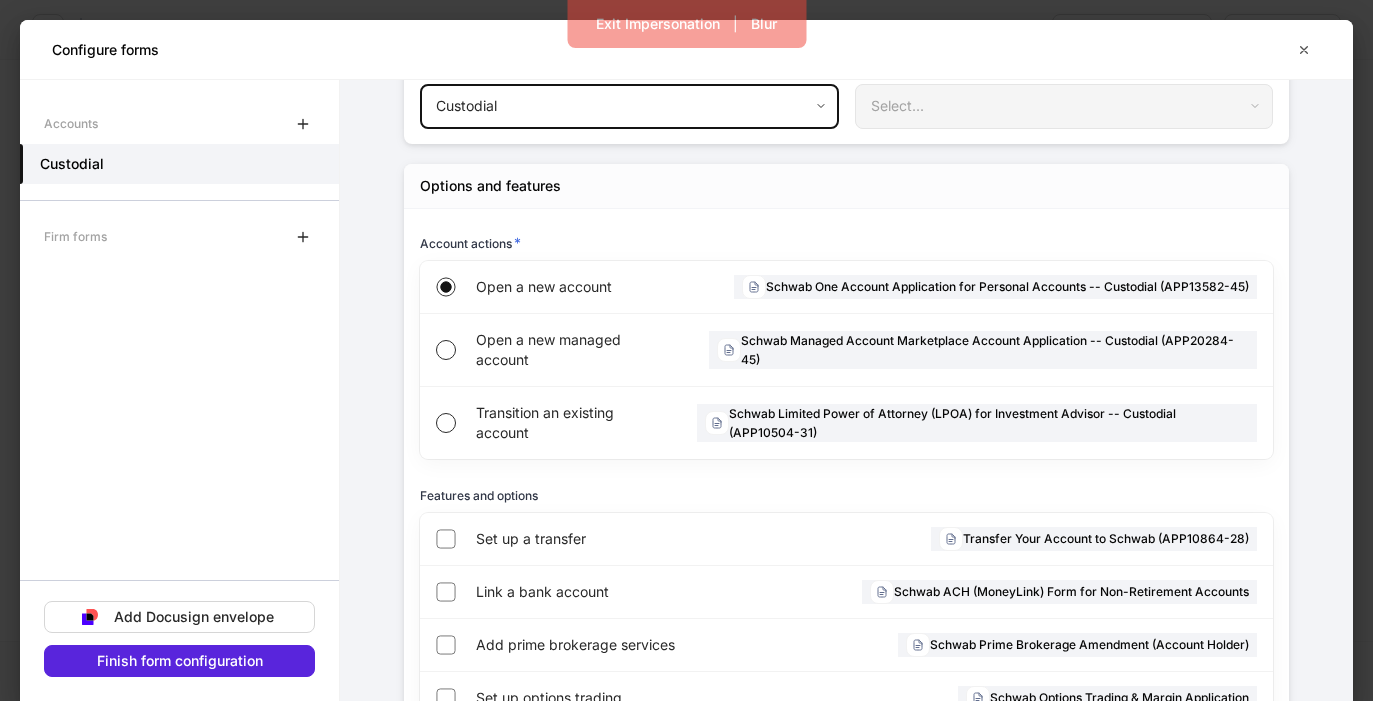 scroll, scrollTop: 453, scrollLeft: 0, axis: vertical 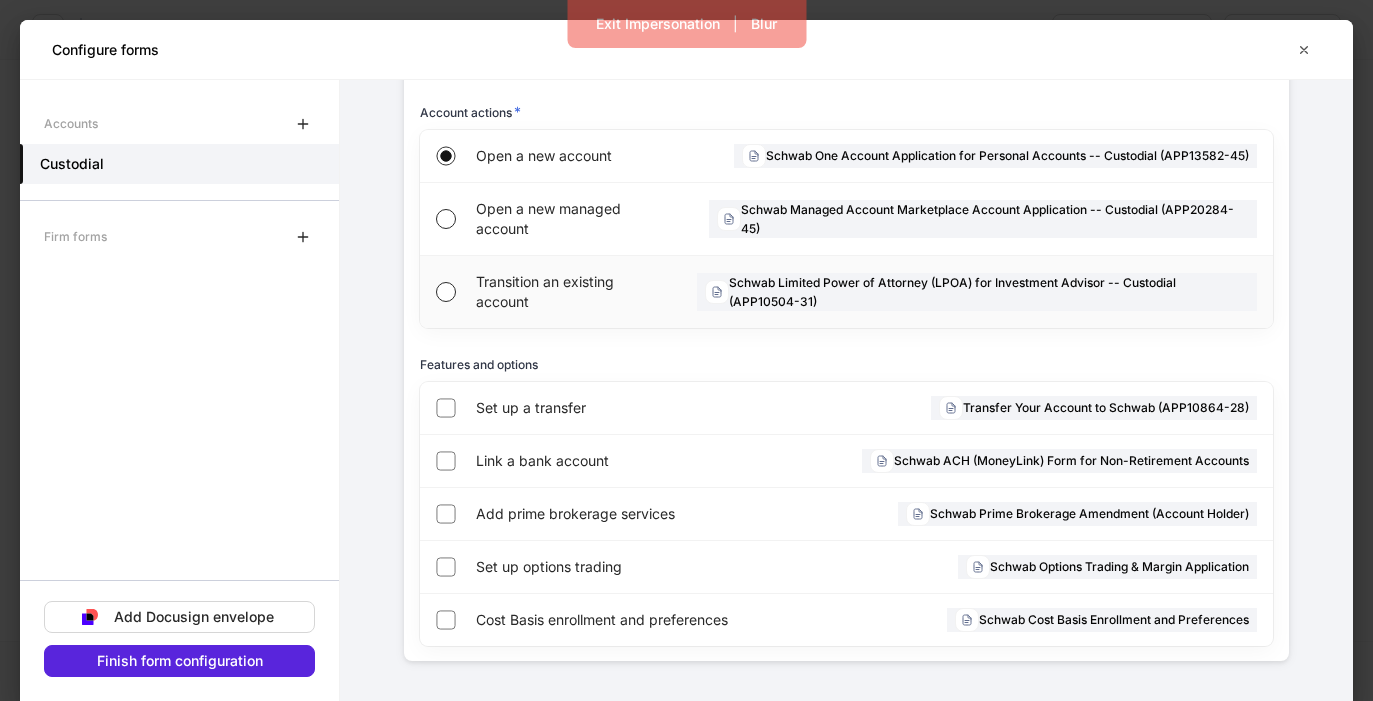 click on "Transition an existing account" at bounding box center (570, 292) 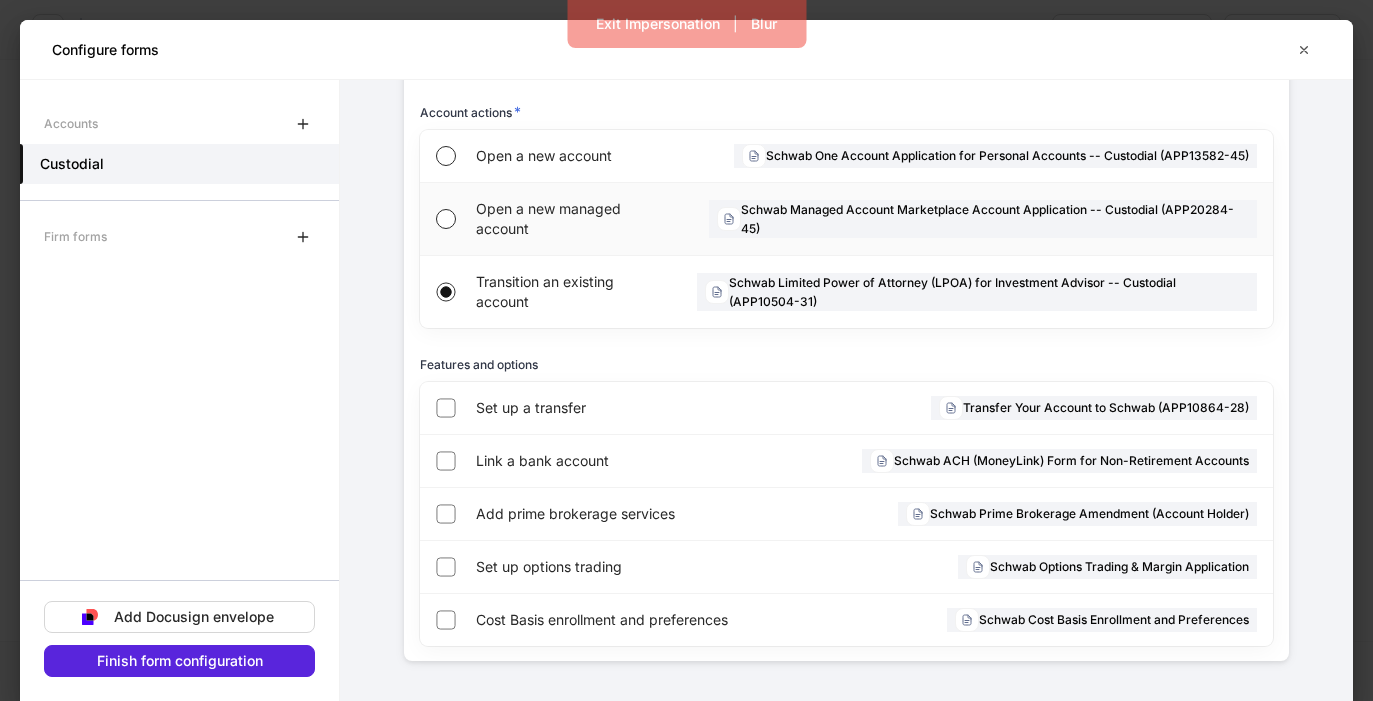 click on "Open a new managed account" at bounding box center [576, 219] 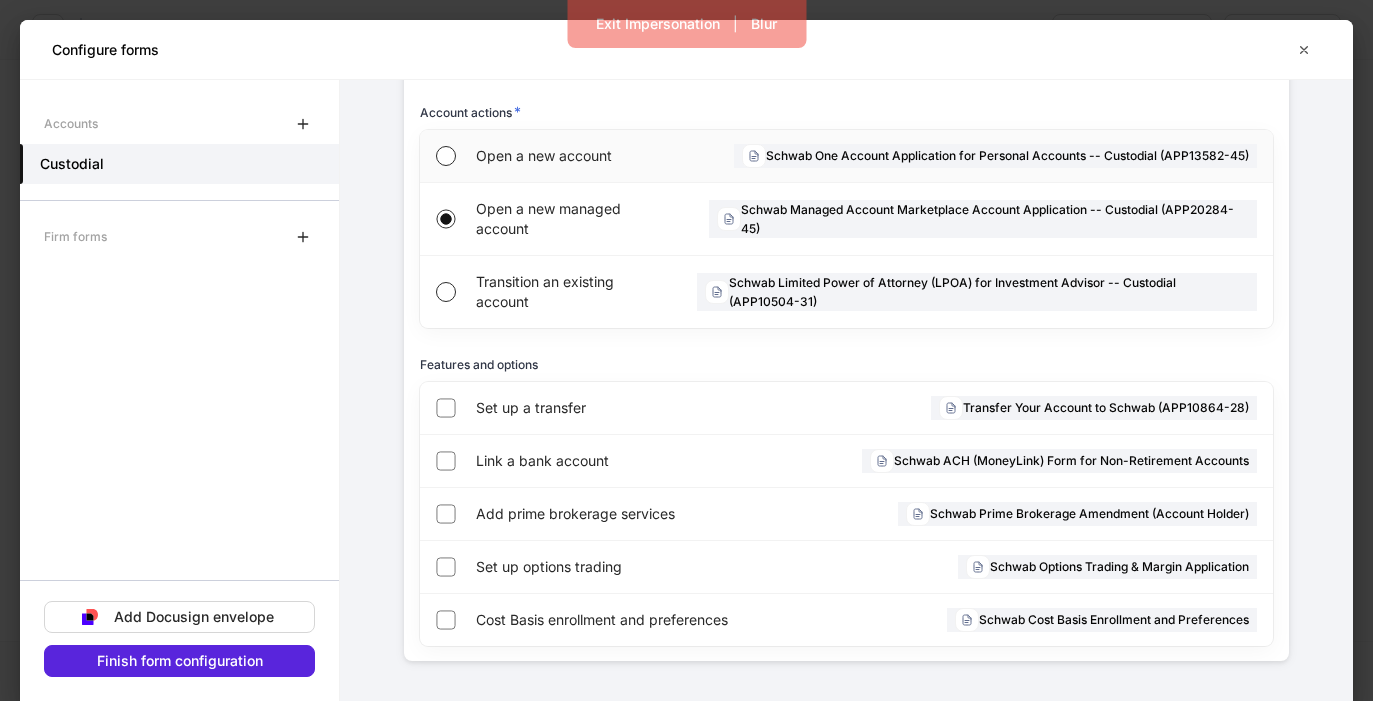 click on "Open a new account" at bounding box center (566, 156) 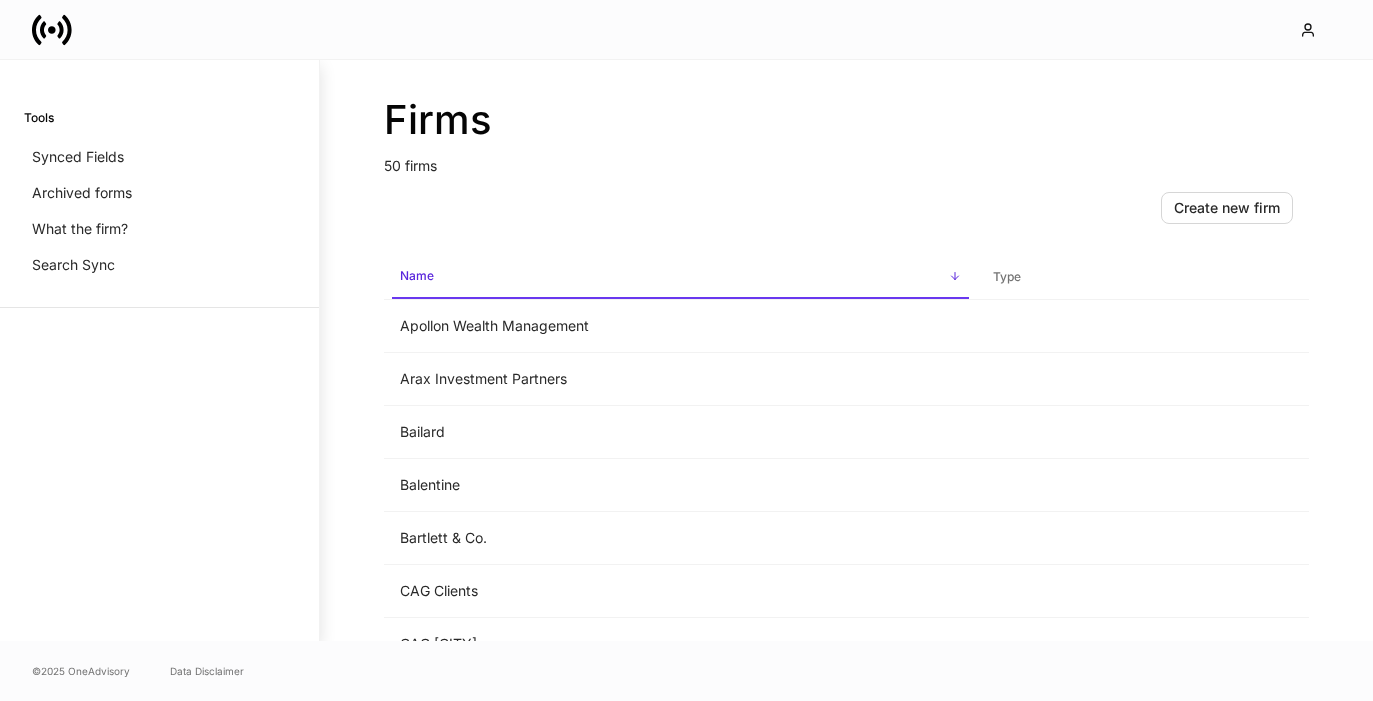 scroll, scrollTop: 0, scrollLeft: 0, axis: both 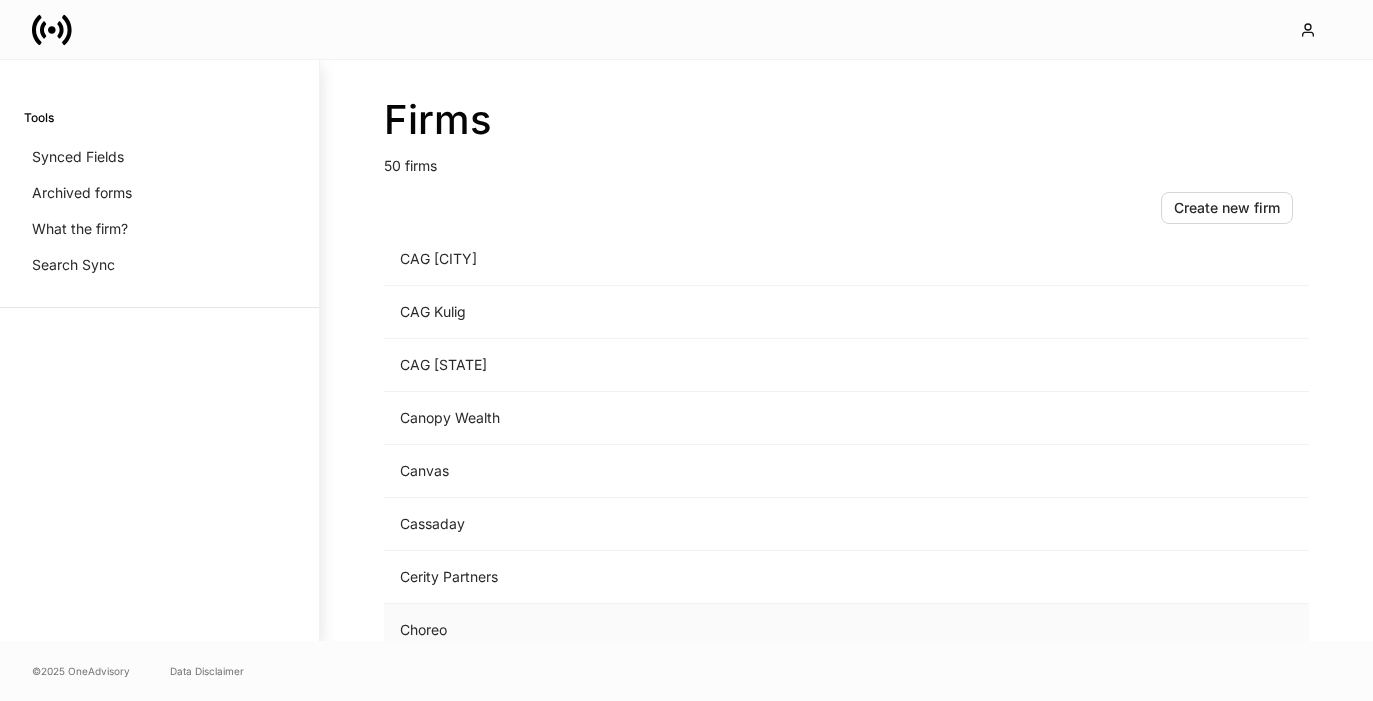 click on "Choreo" at bounding box center (680, 630) 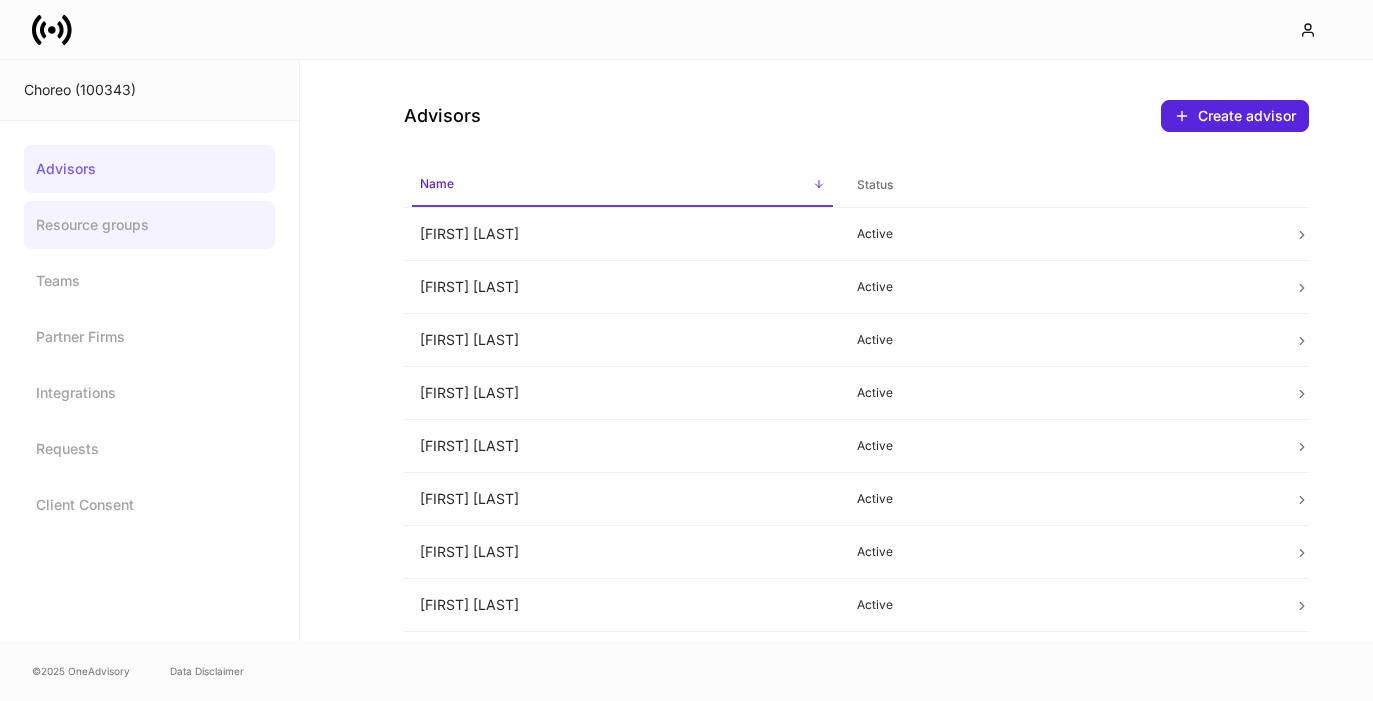 click on "Resource groups" at bounding box center (149, 225) 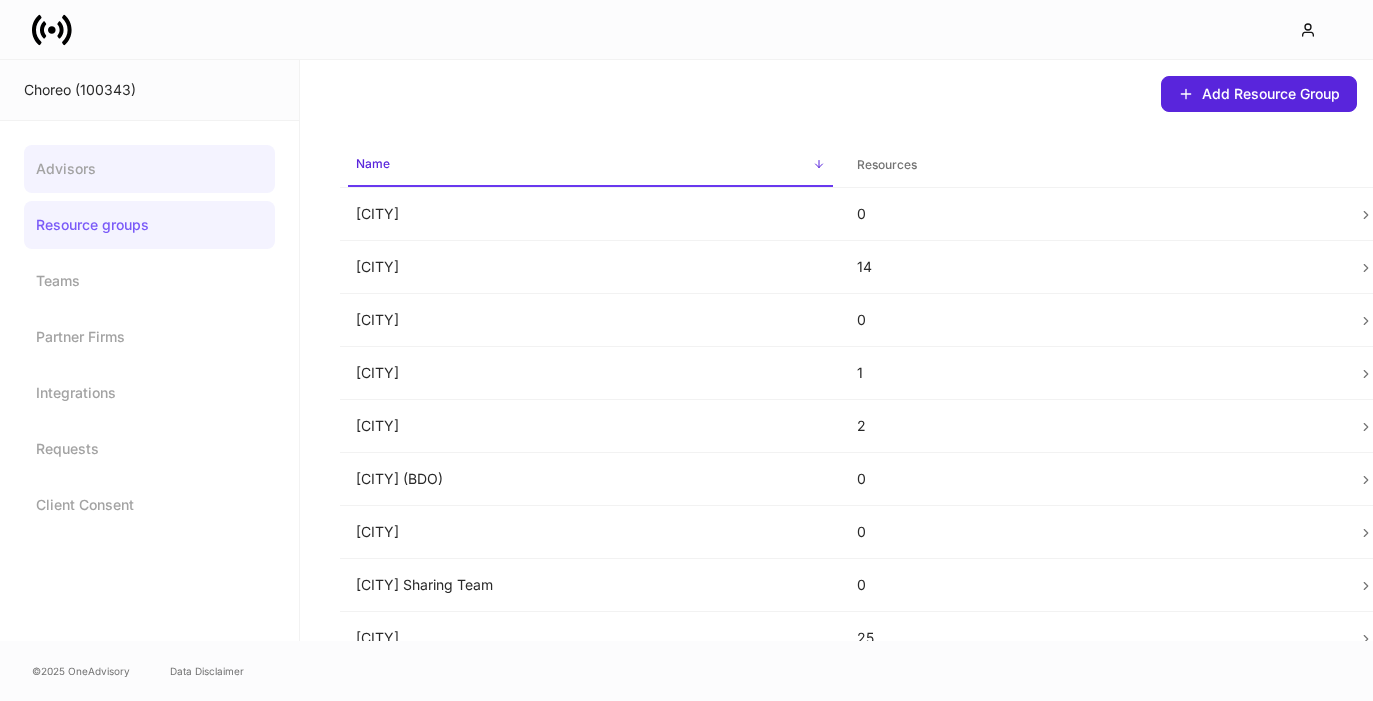 click on "Advisors" at bounding box center [149, 169] 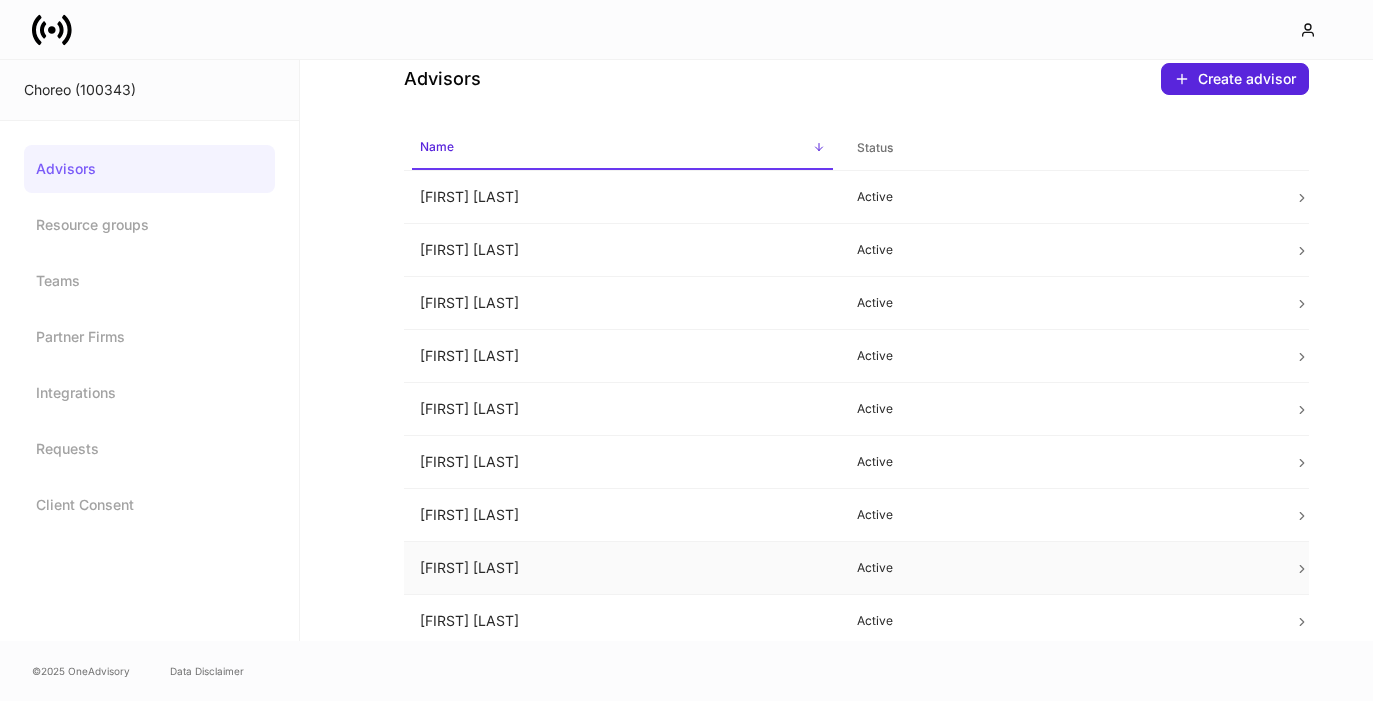 scroll, scrollTop: 0, scrollLeft: 0, axis: both 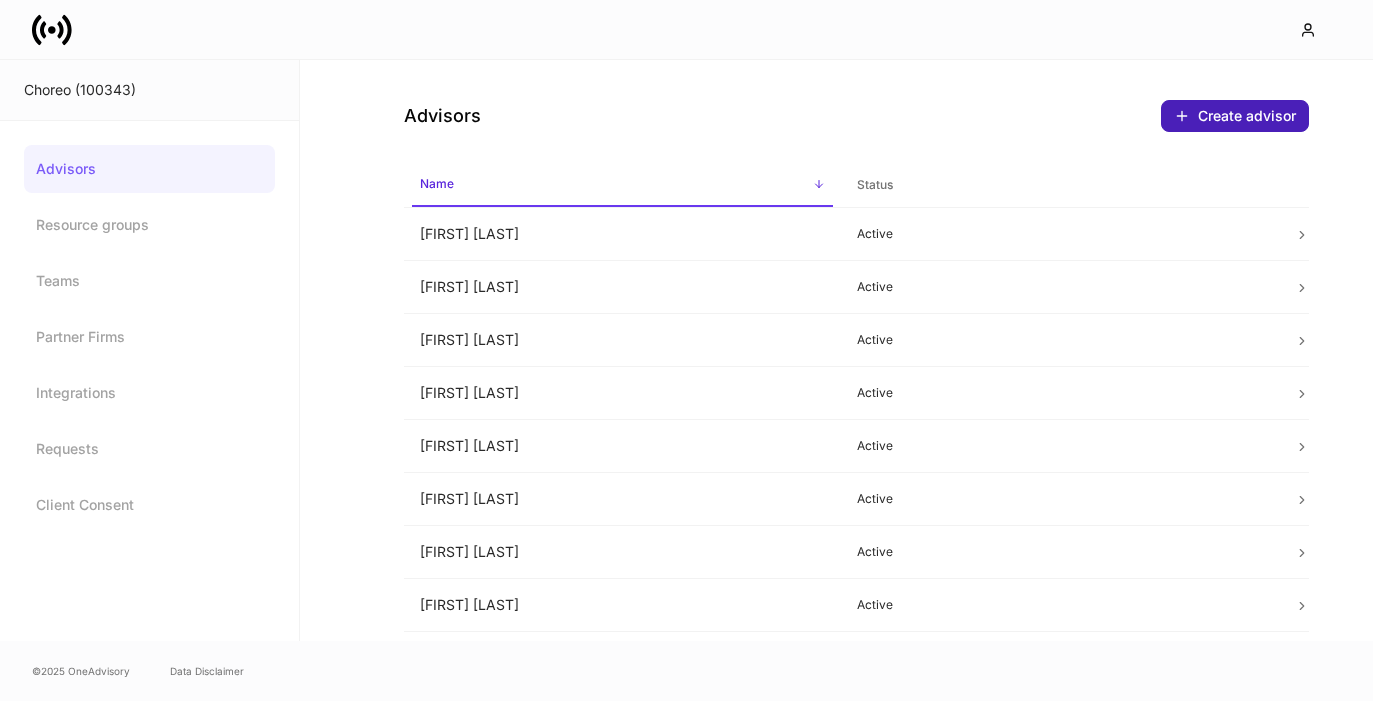 click on "Create advisor" at bounding box center (1235, 116) 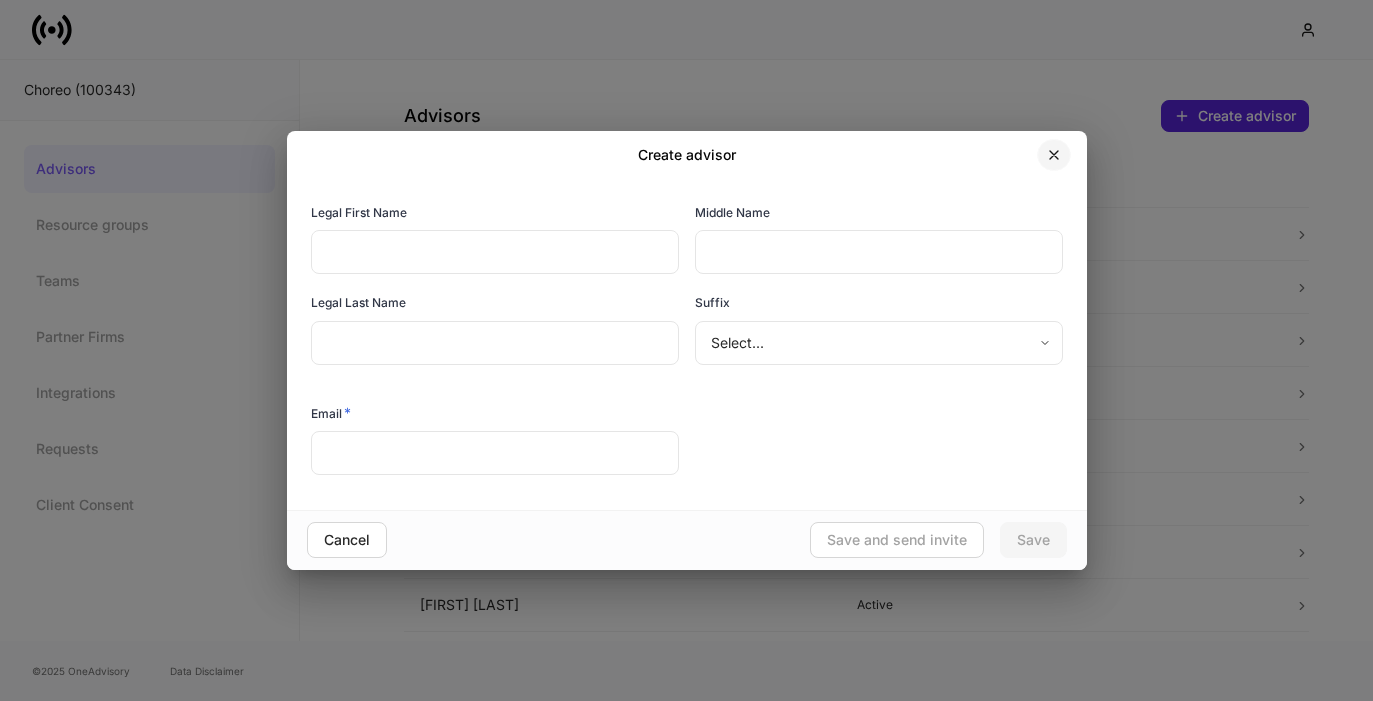 click 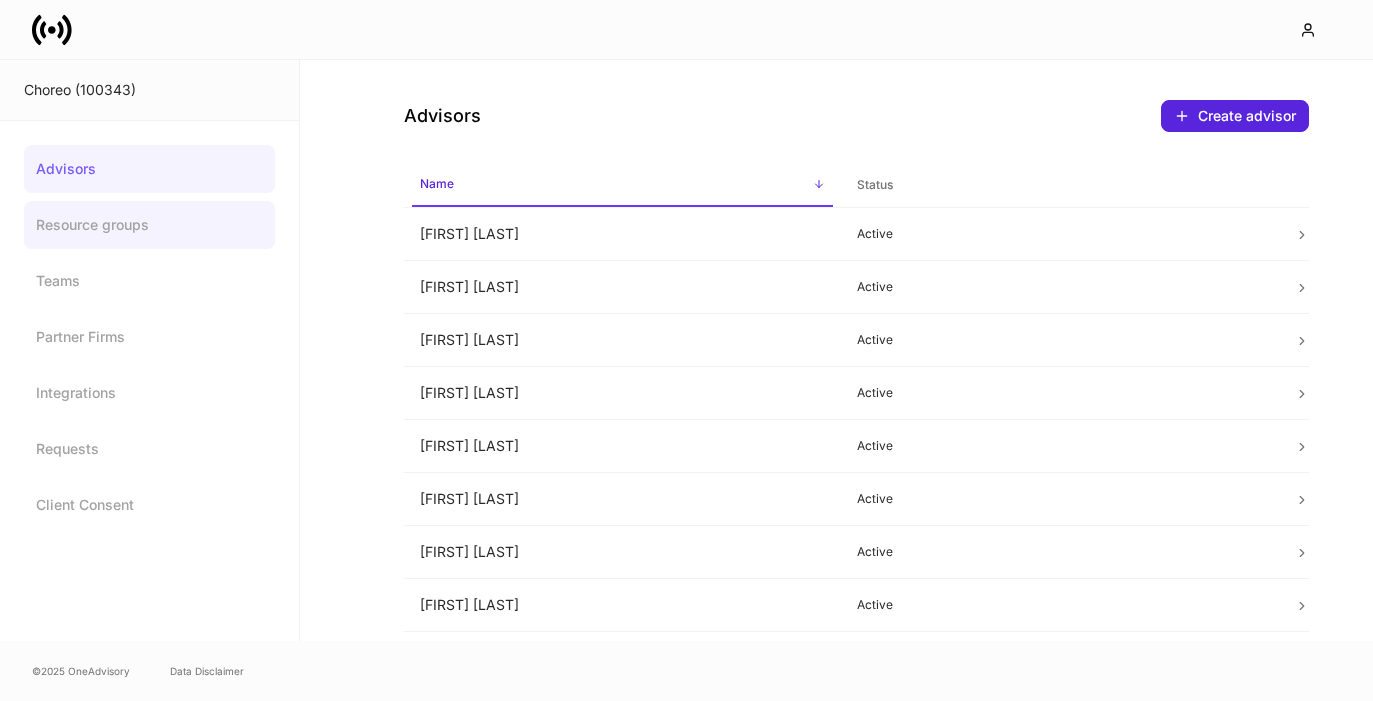 click on "Resource groups" at bounding box center (149, 225) 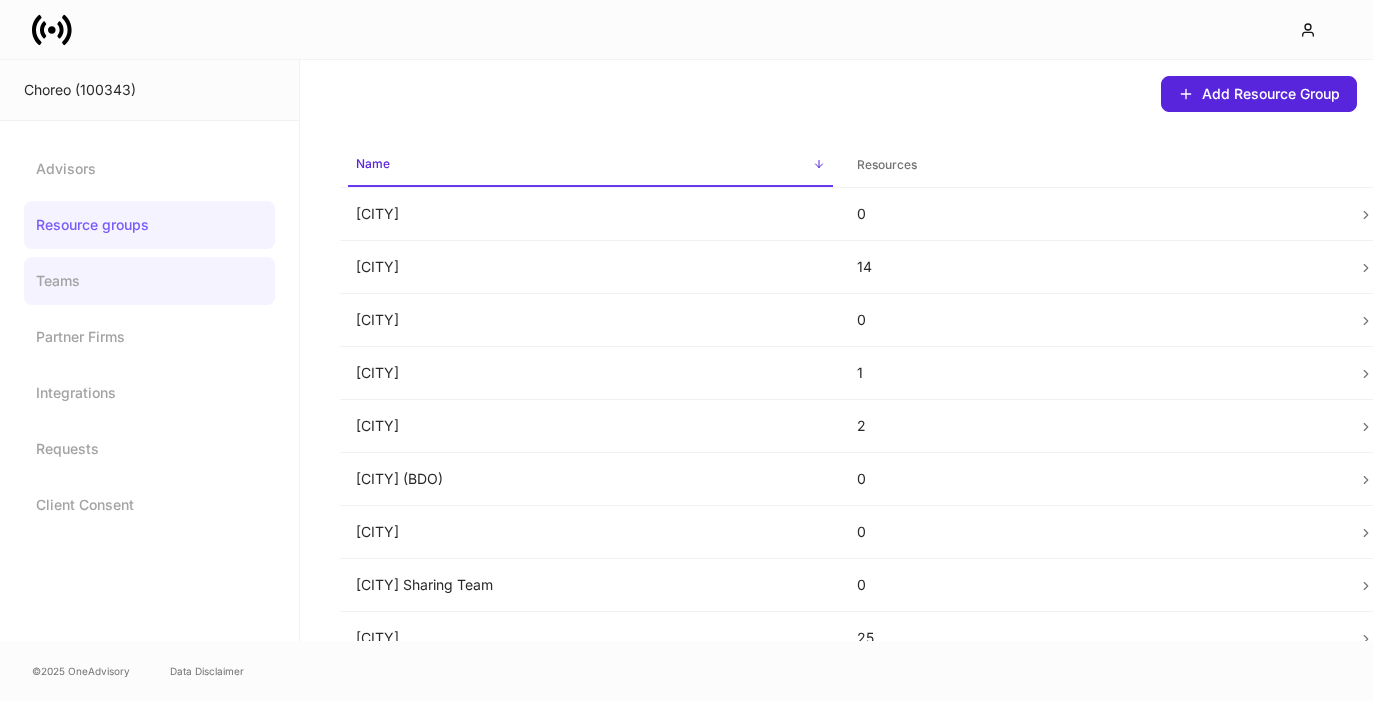 click on "Teams" at bounding box center [149, 281] 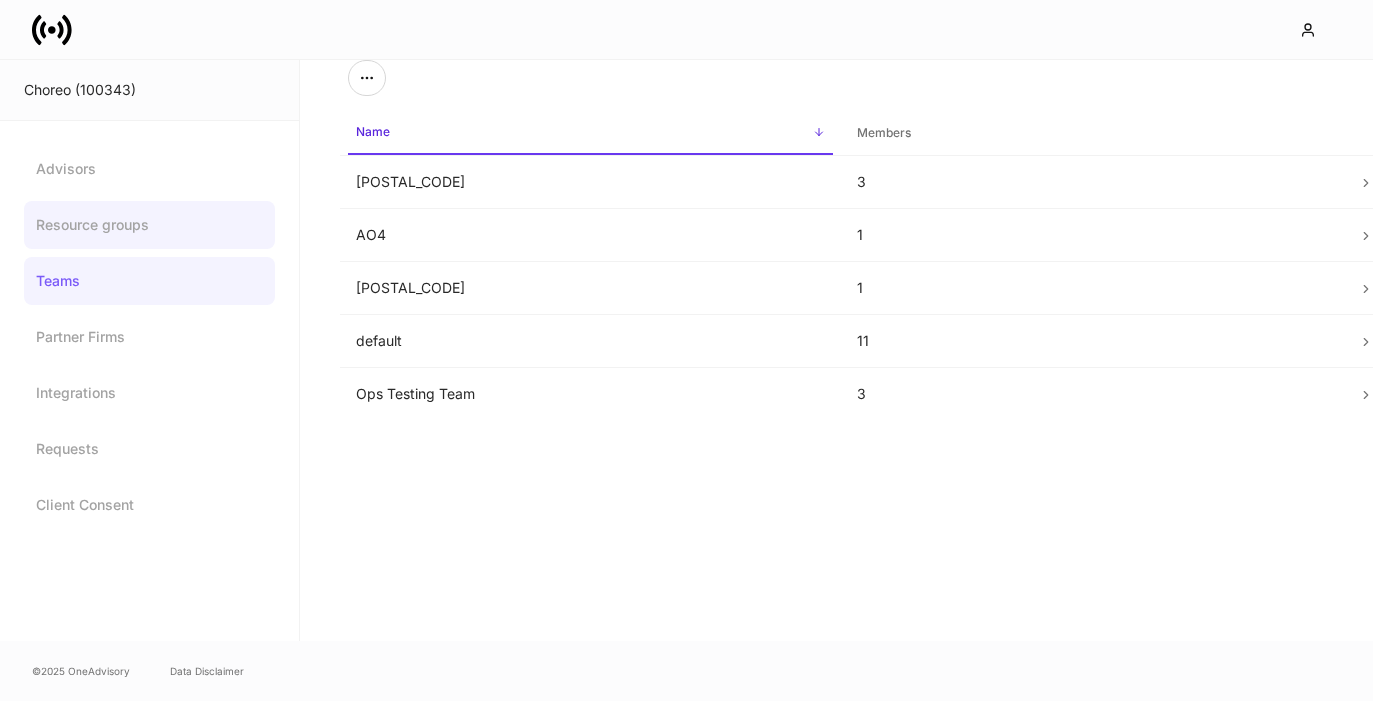 click on "Resource groups" at bounding box center [149, 225] 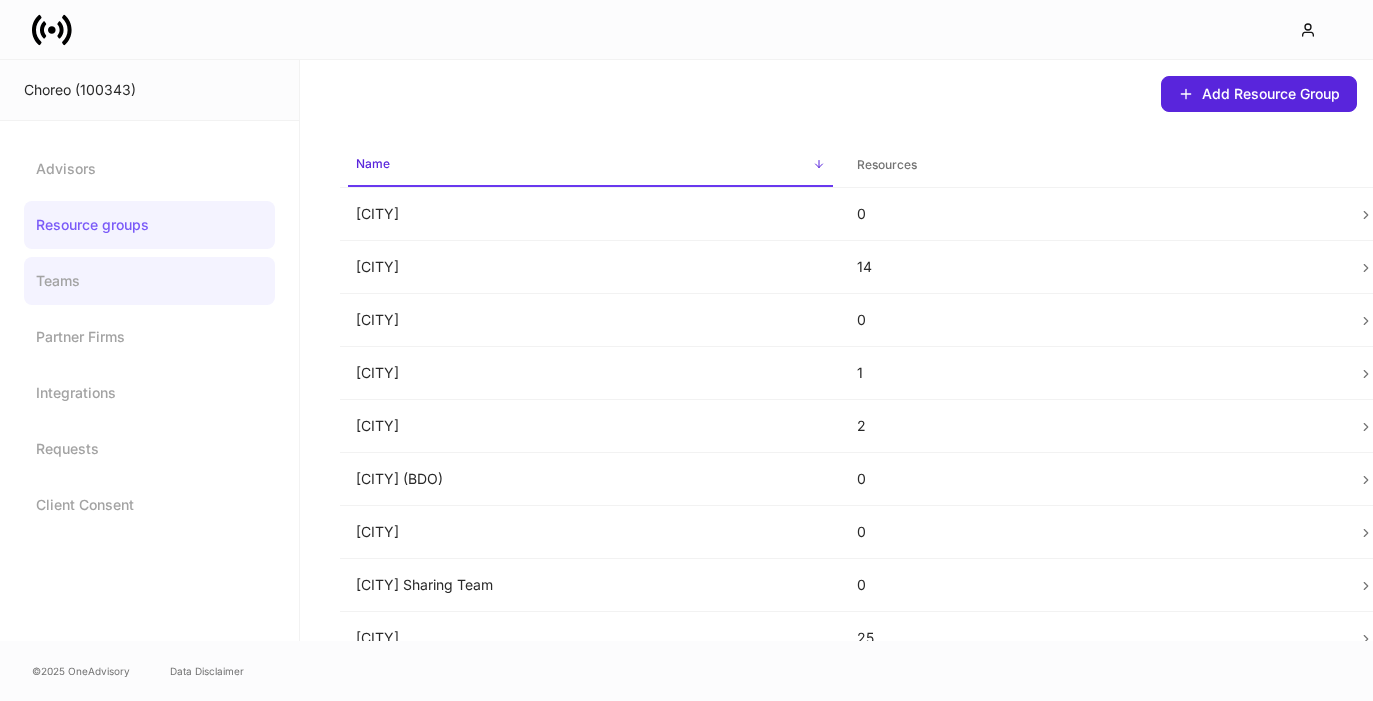 click on "Teams" at bounding box center [149, 281] 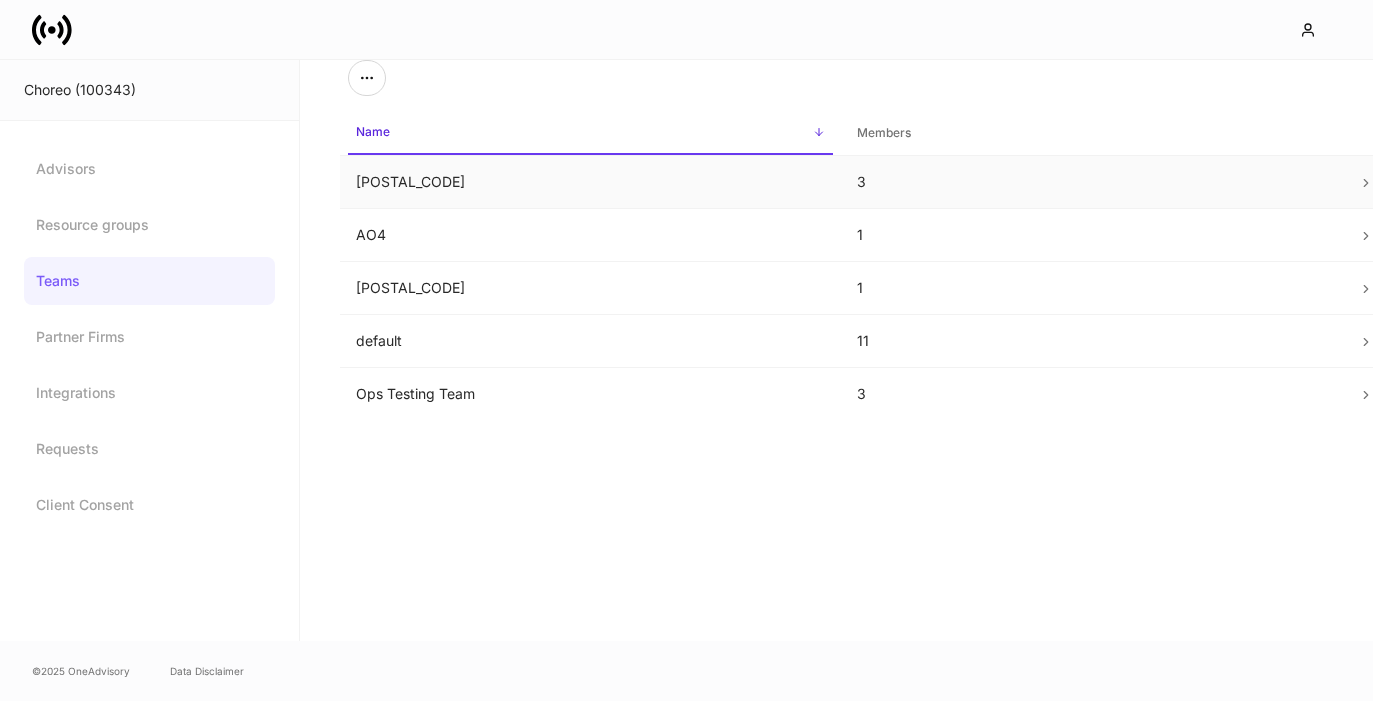 click on "AO2" at bounding box center (590, 182) 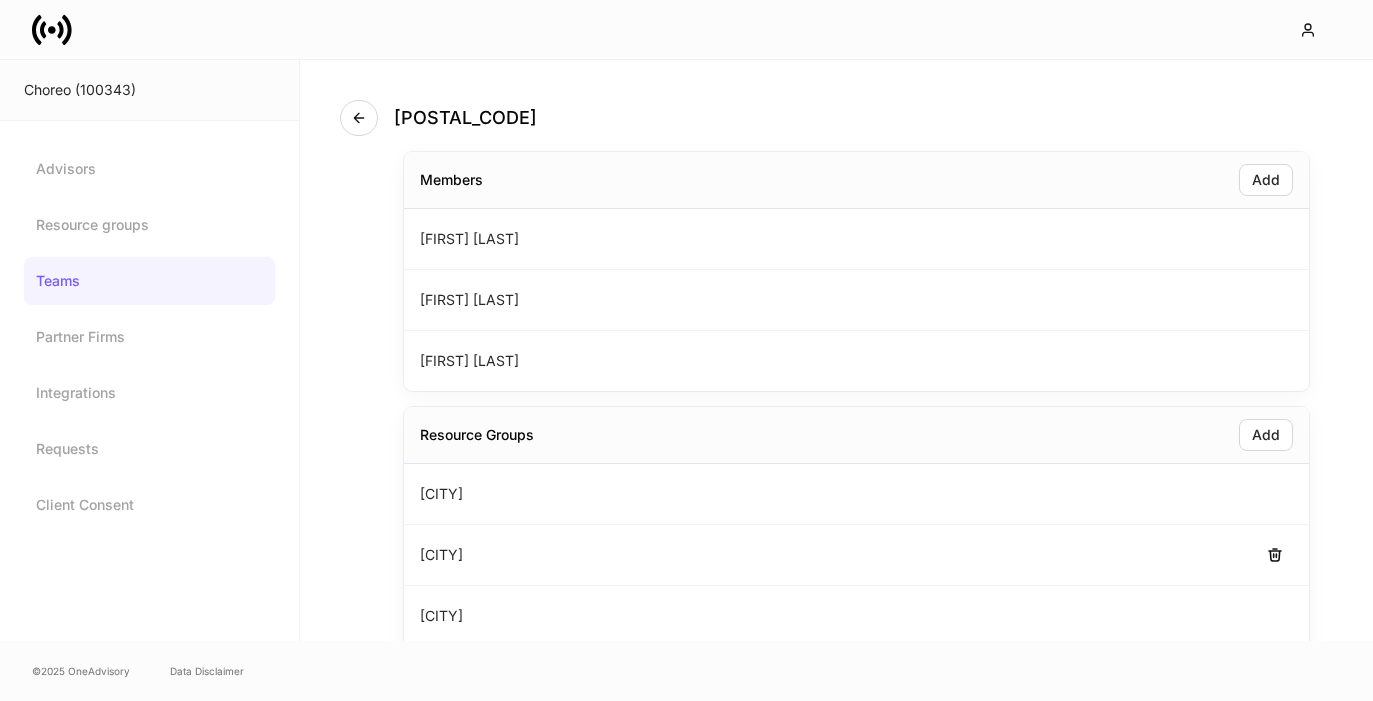 scroll, scrollTop: 42, scrollLeft: 0, axis: vertical 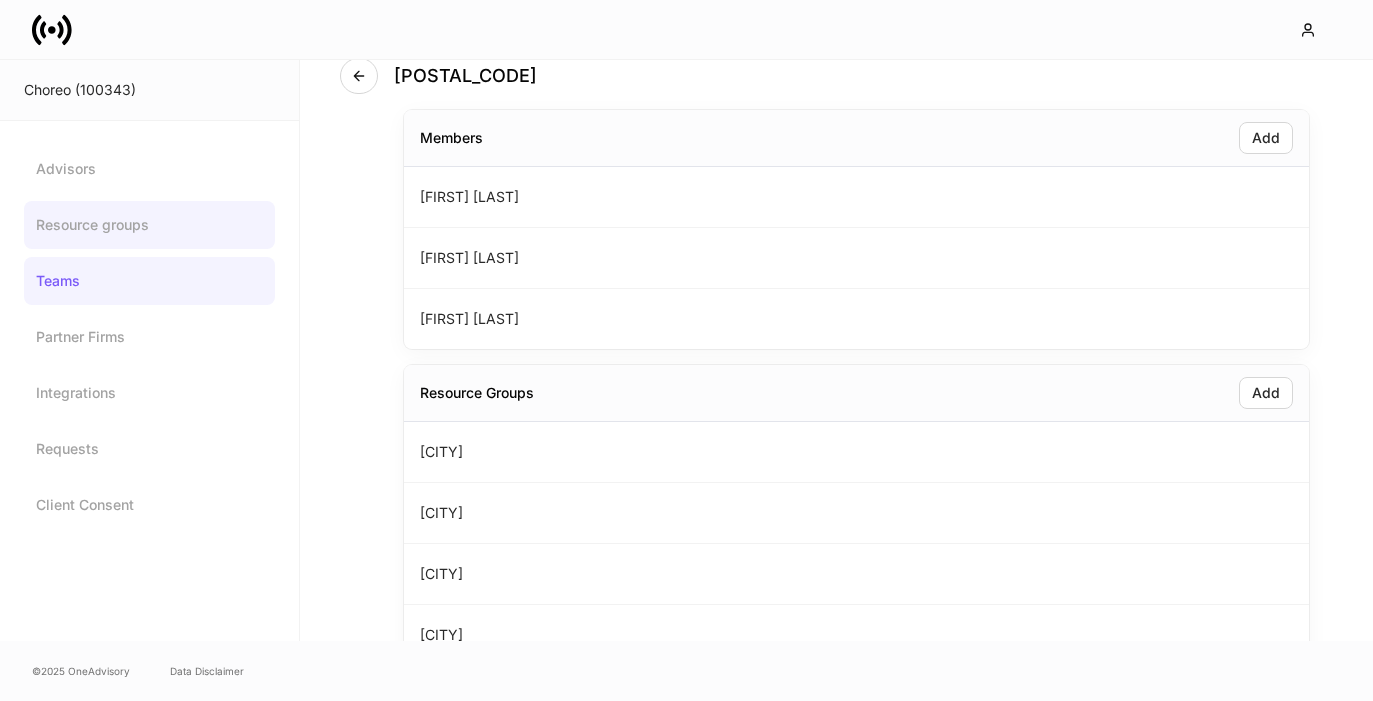 click on "Resource groups" at bounding box center (149, 225) 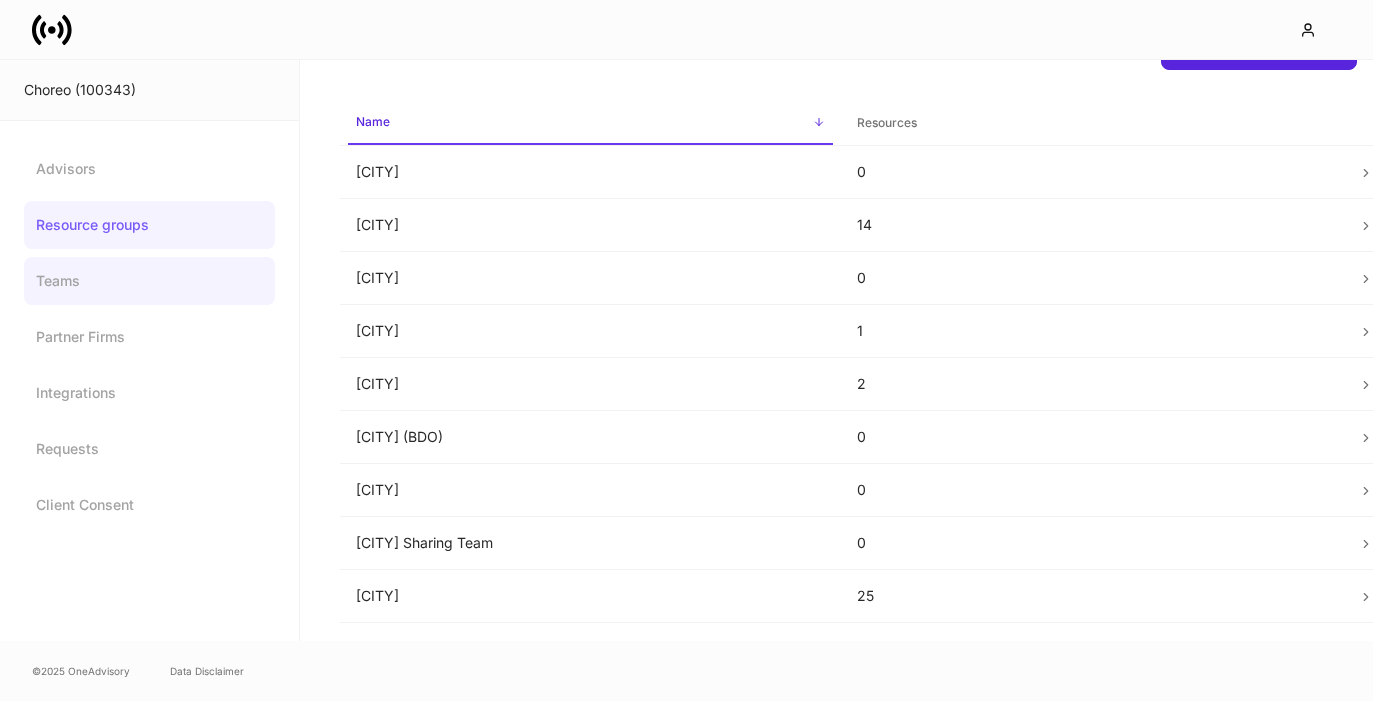 click on "Teams" at bounding box center [149, 281] 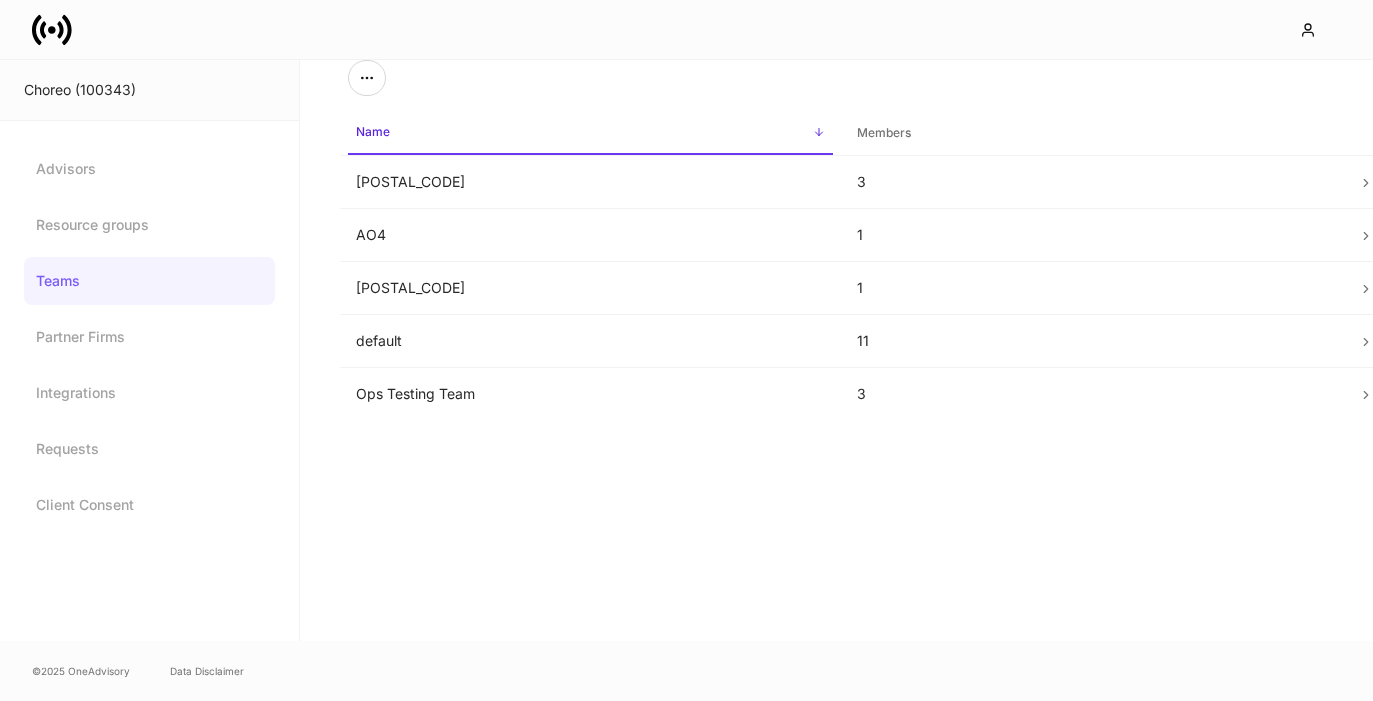 scroll, scrollTop: 0, scrollLeft: 0, axis: both 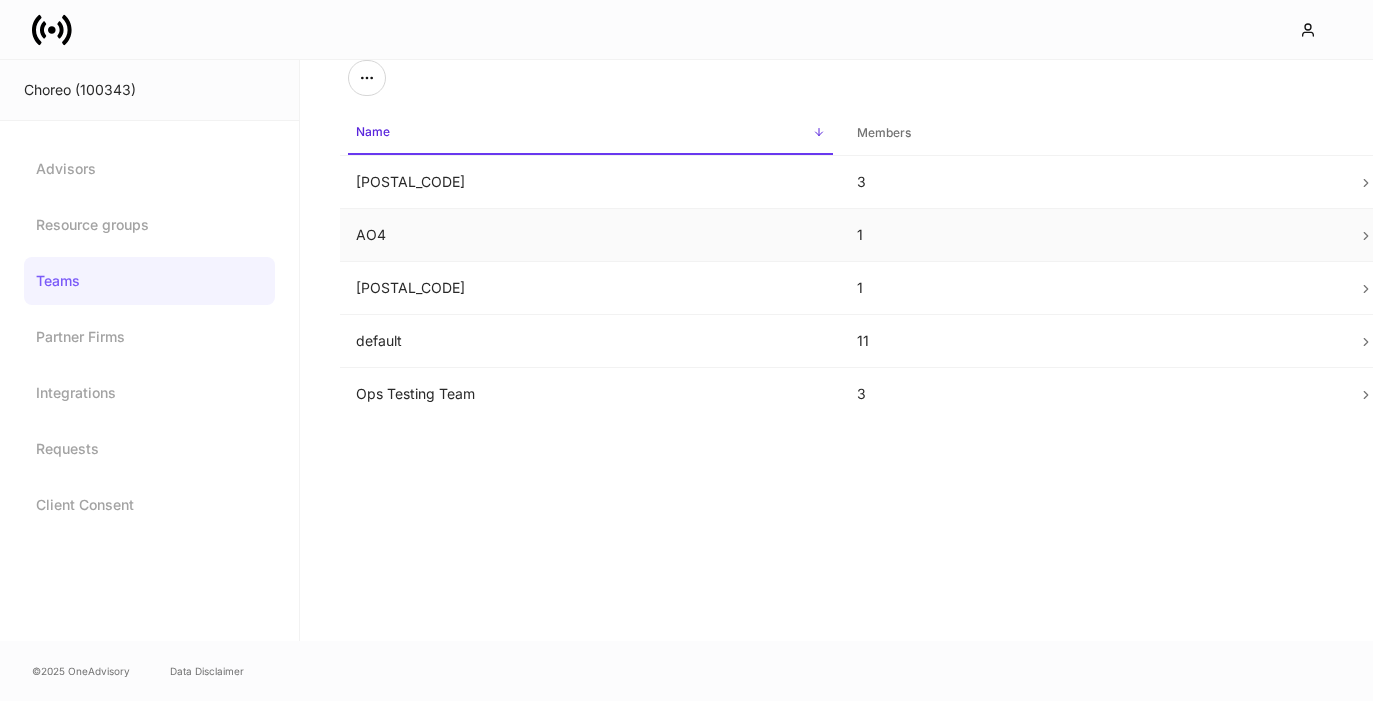 click on "AO4" at bounding box center (590, 235) 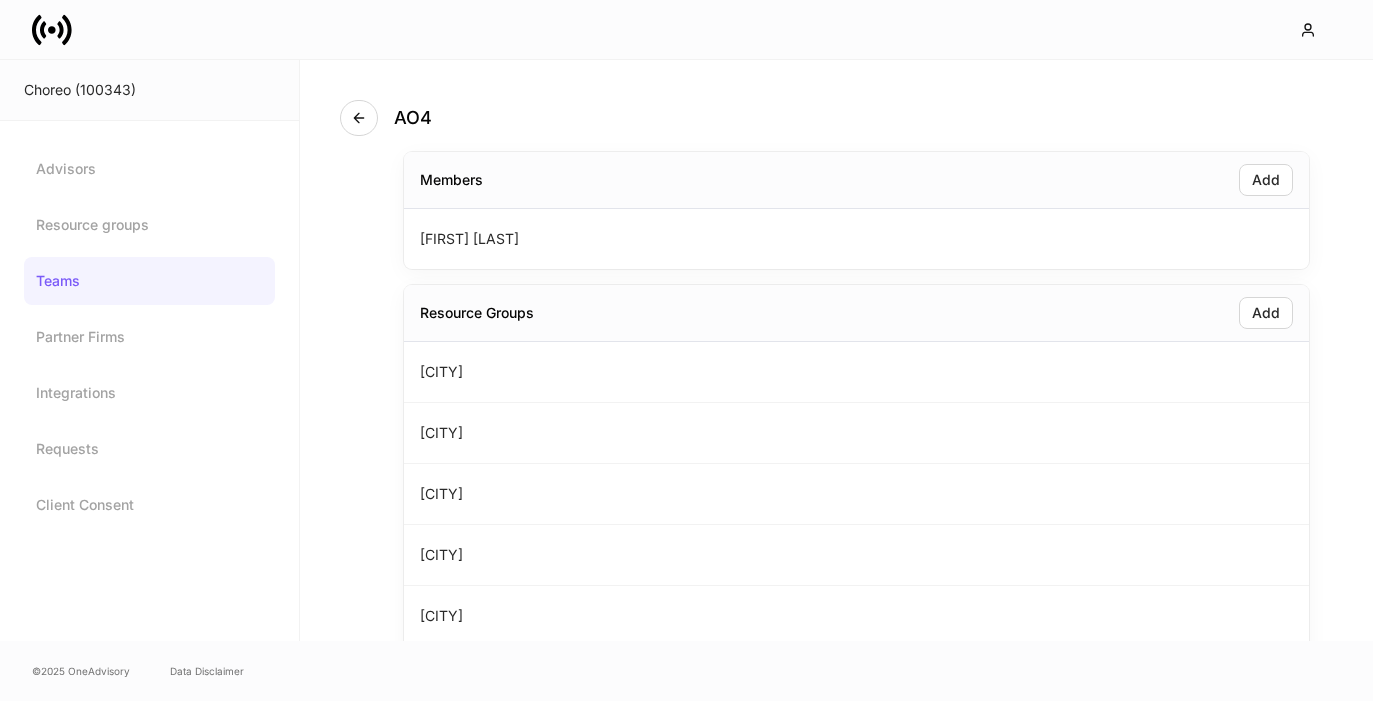 scroll, scrollTop: 32, scrollLeft: 0, axis: vertical 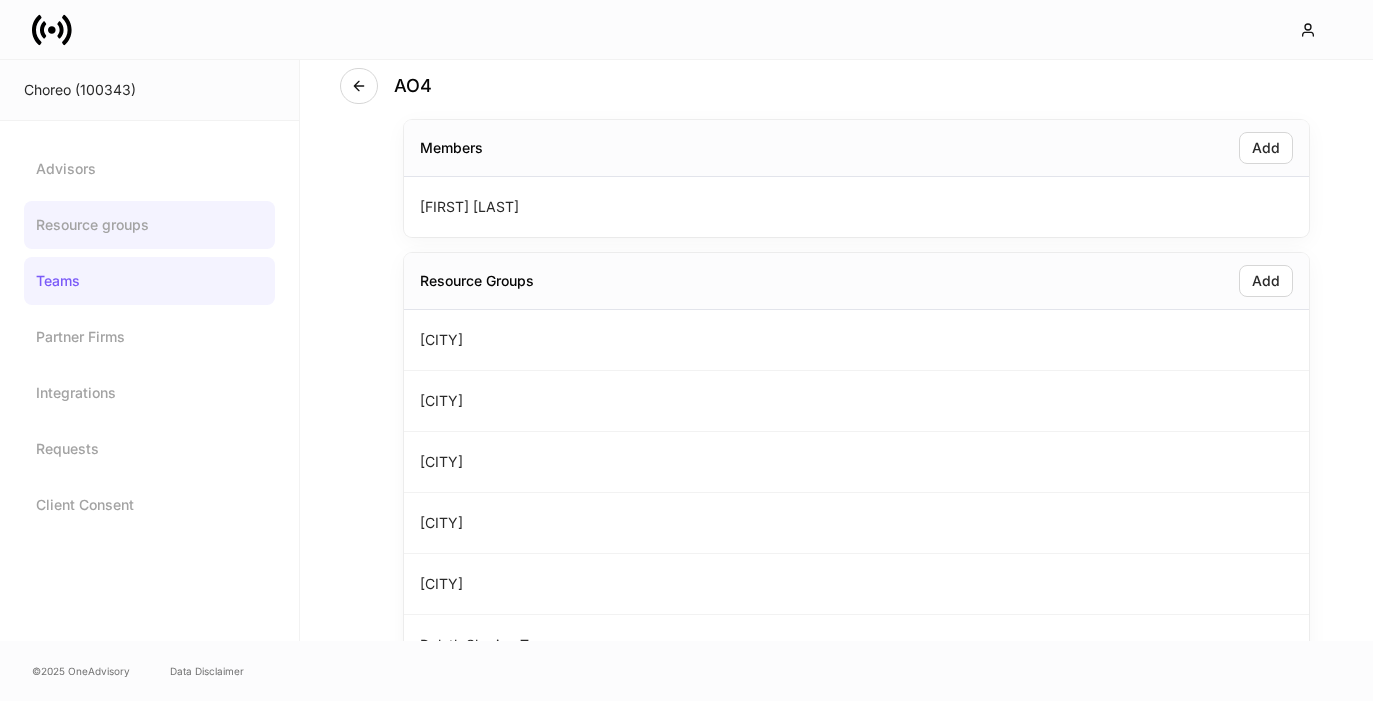 click on "Resource groups" at bounding box center (149, 225) 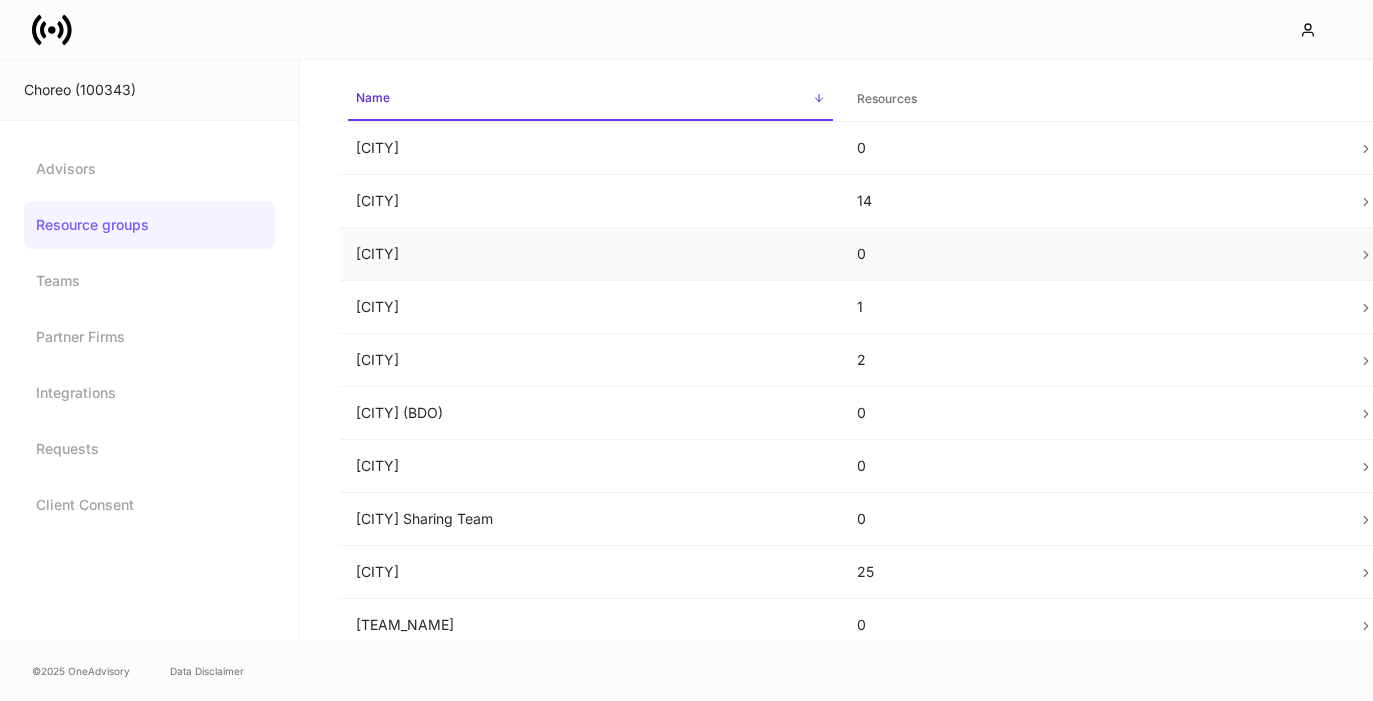 scroll, scrollTop: 67, scrollLeft: 0, axis: vertical 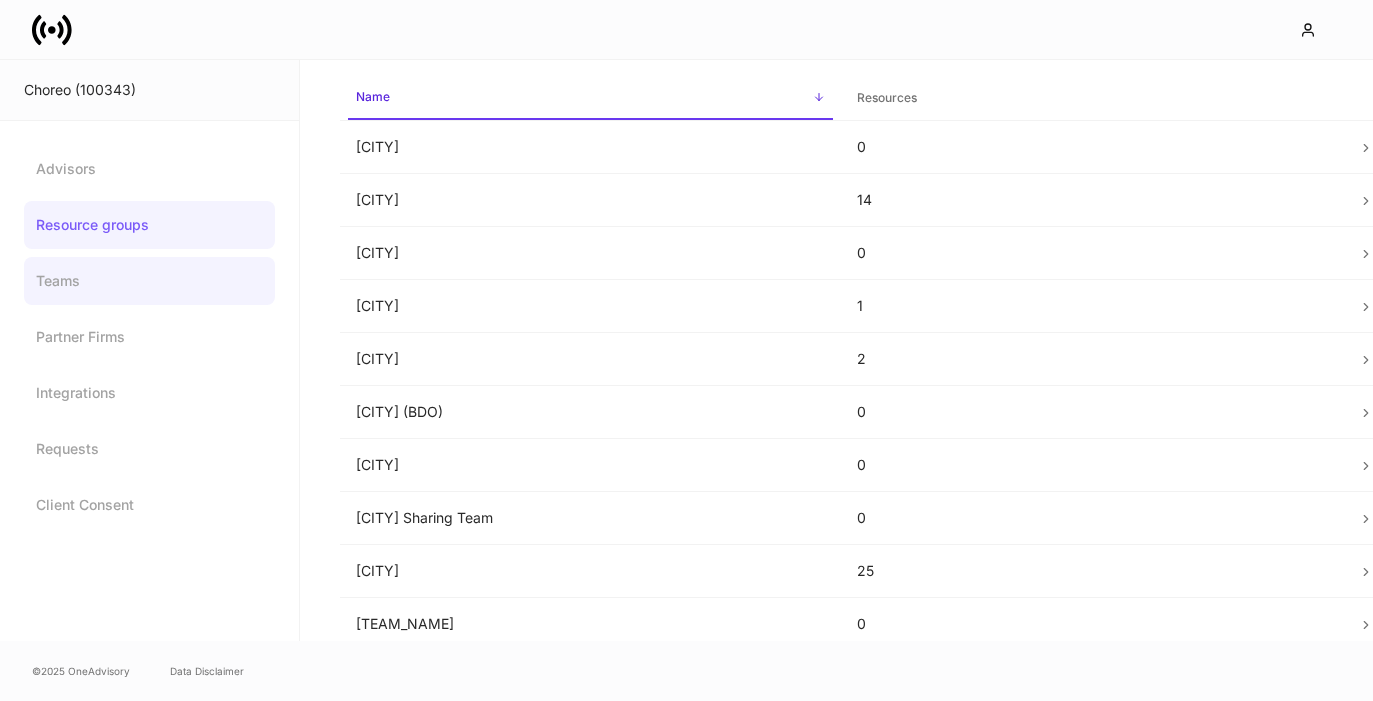 click on "Teams" at bounding box center [149, 281] 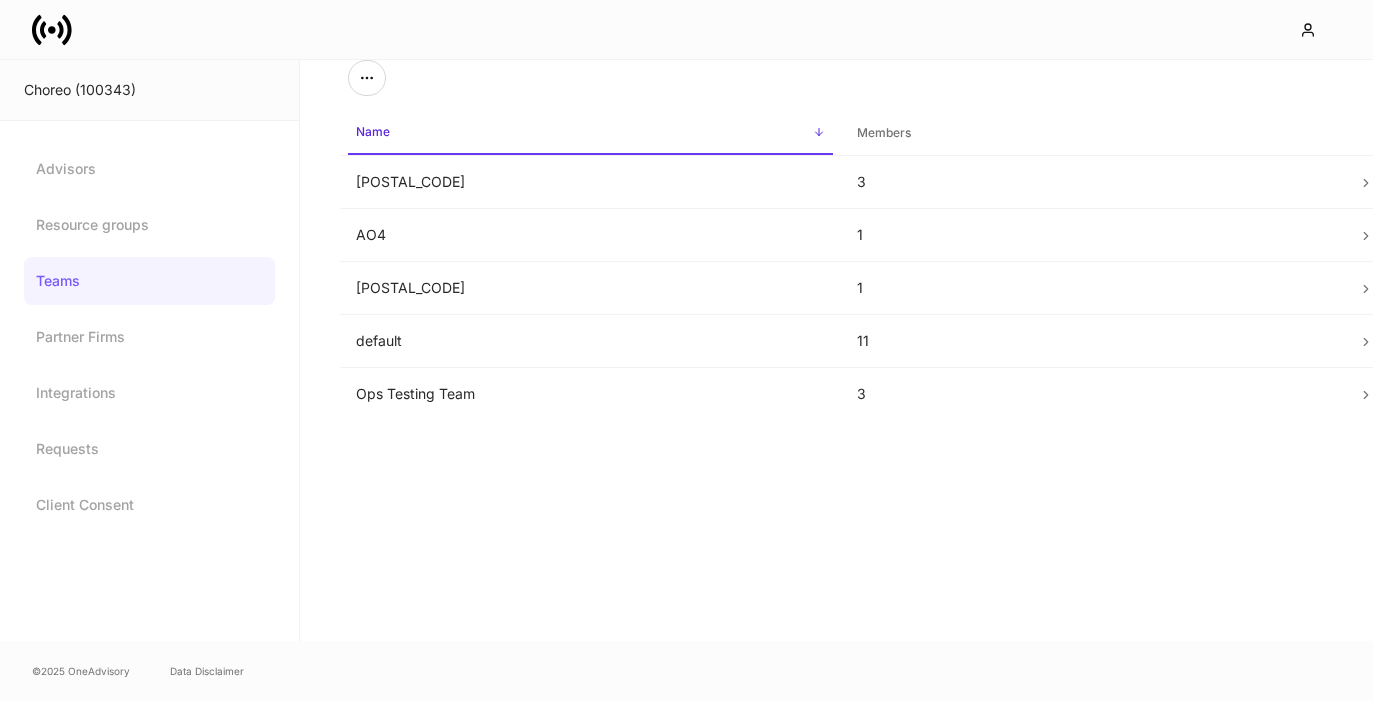 scroll, scrollTop: 0, scrollLeft: 0, axis: both 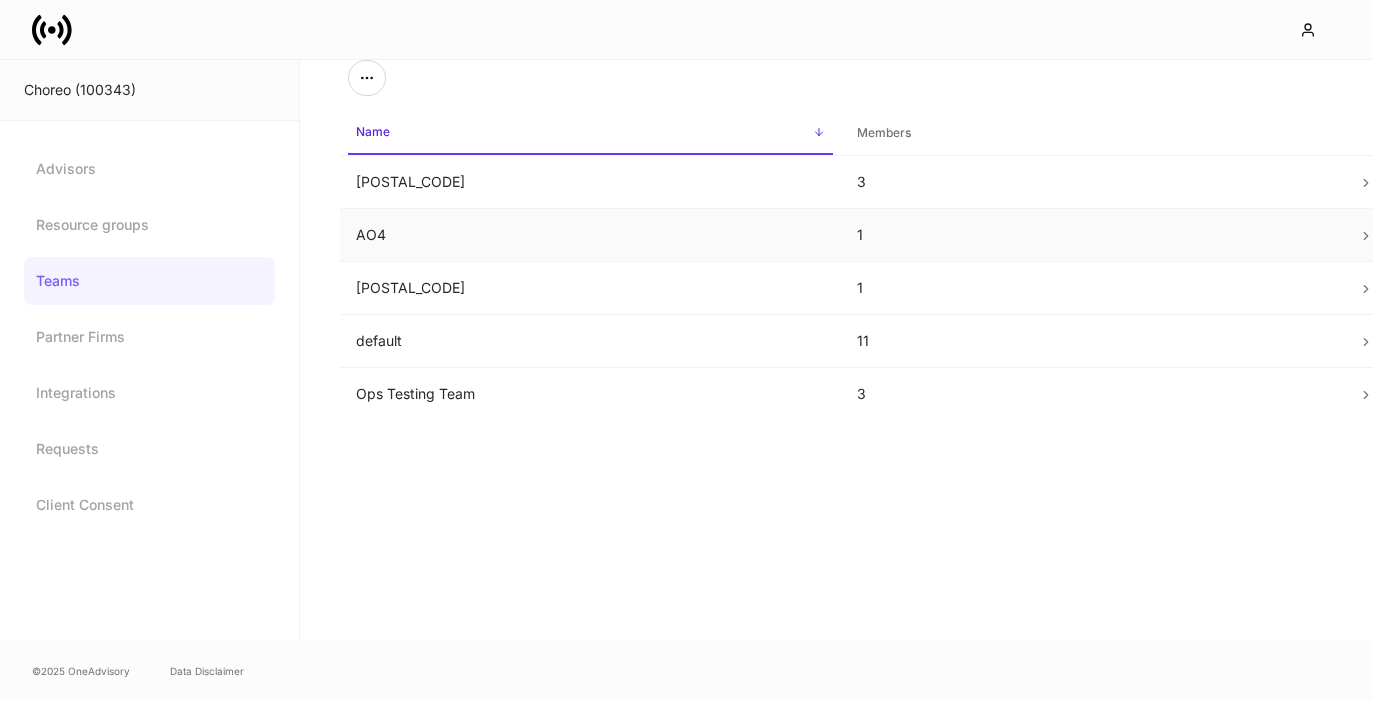 click on "AO4" at bounding box center [590, 235] 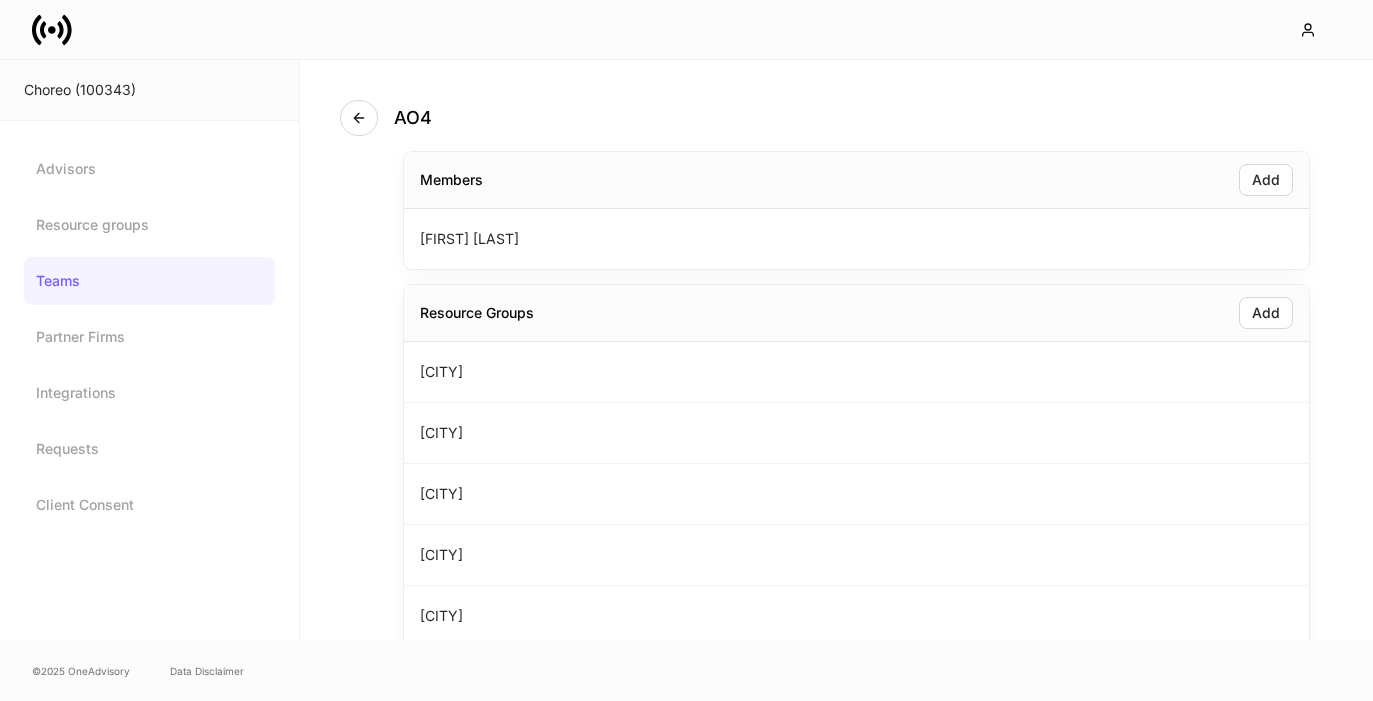 click on "Teams" at bounding box center [149, 281] 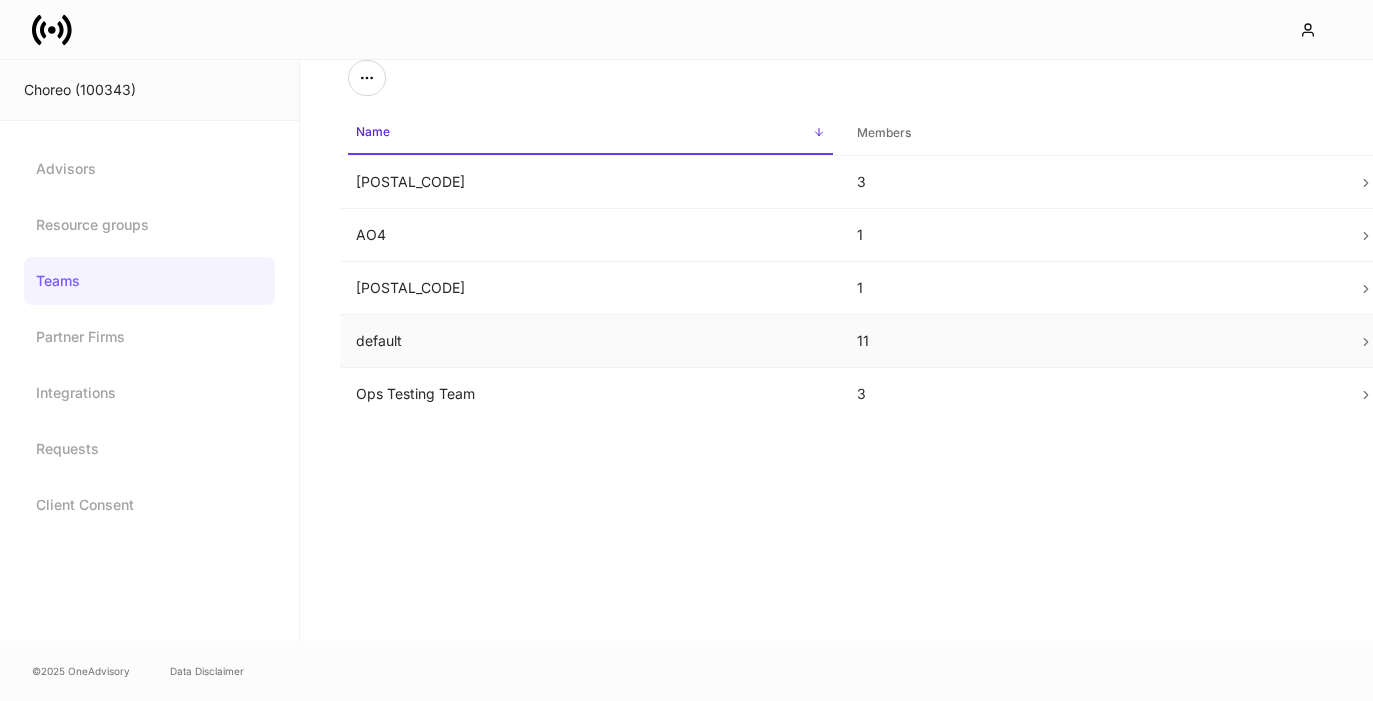 click on "default" at bounding box center [590, 341] 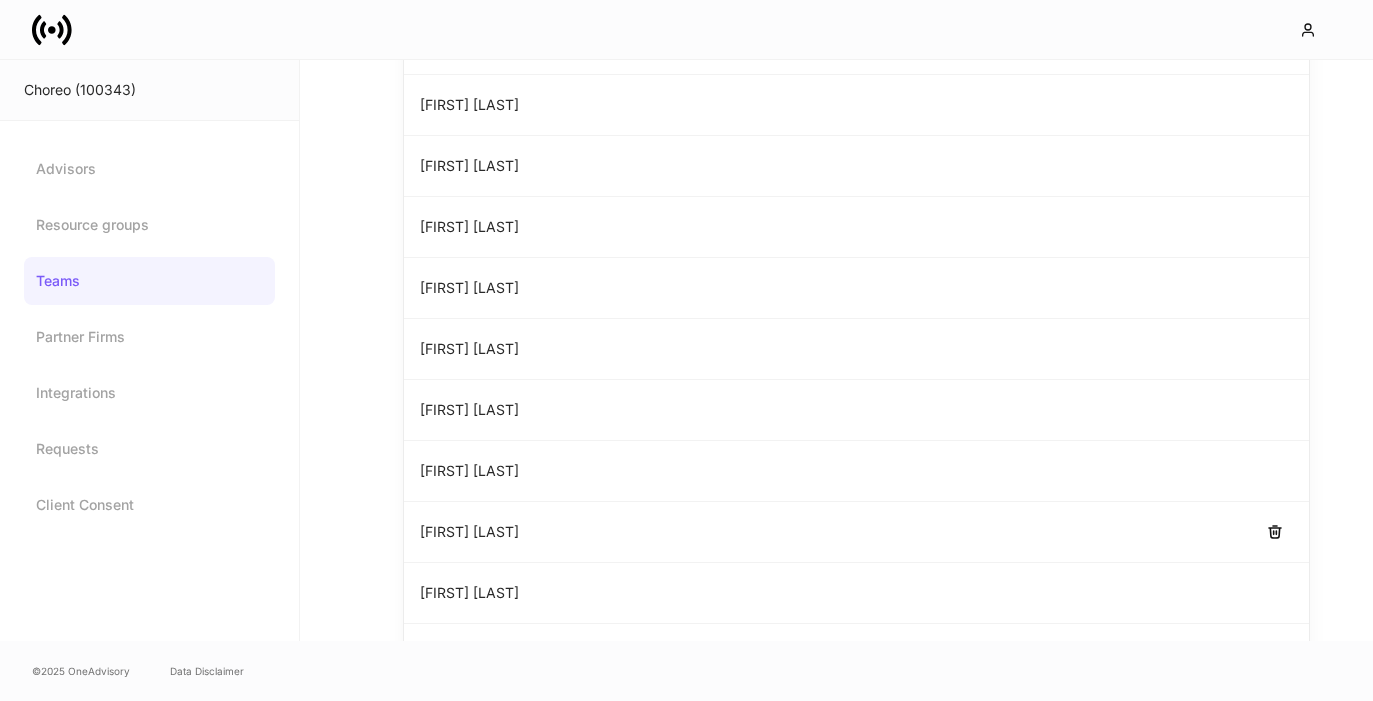 scroll, scrollTop: 0, scrollLeft: 0, axis: both 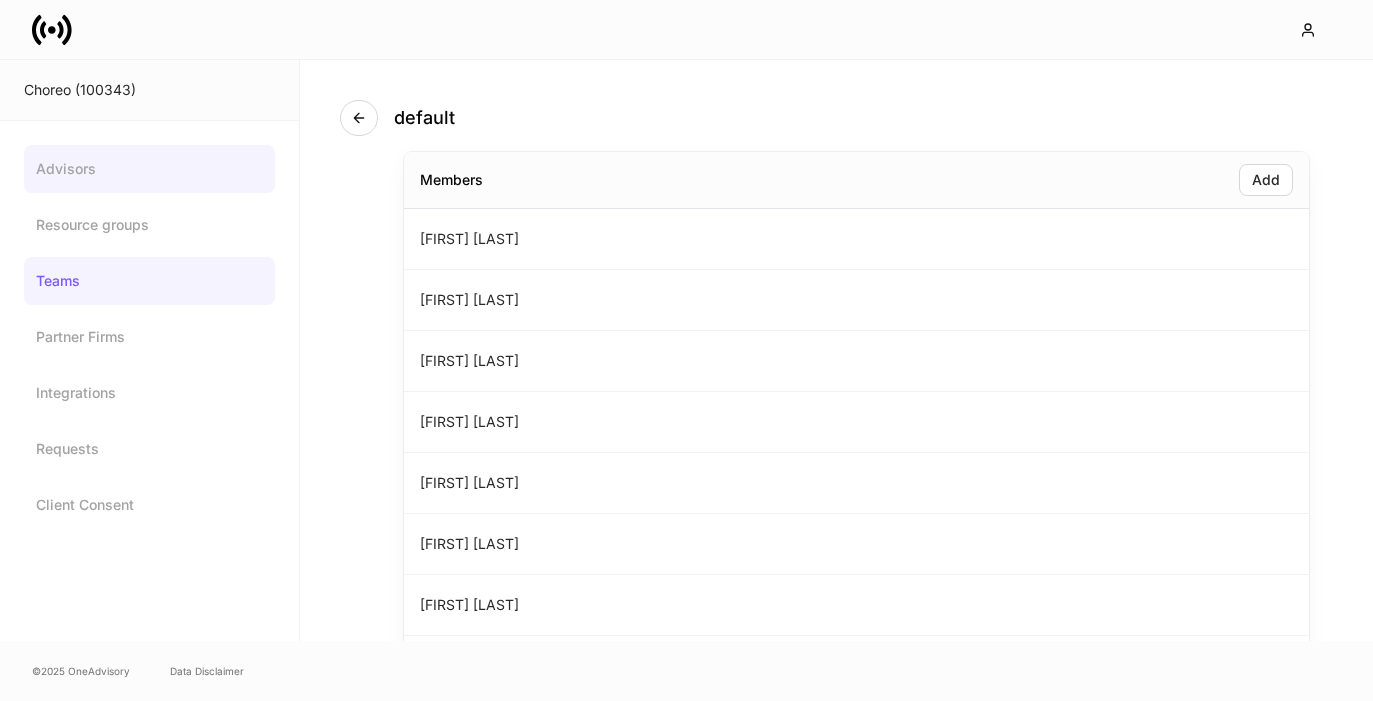 click on "Advisors" at bounding box center (149, 169) 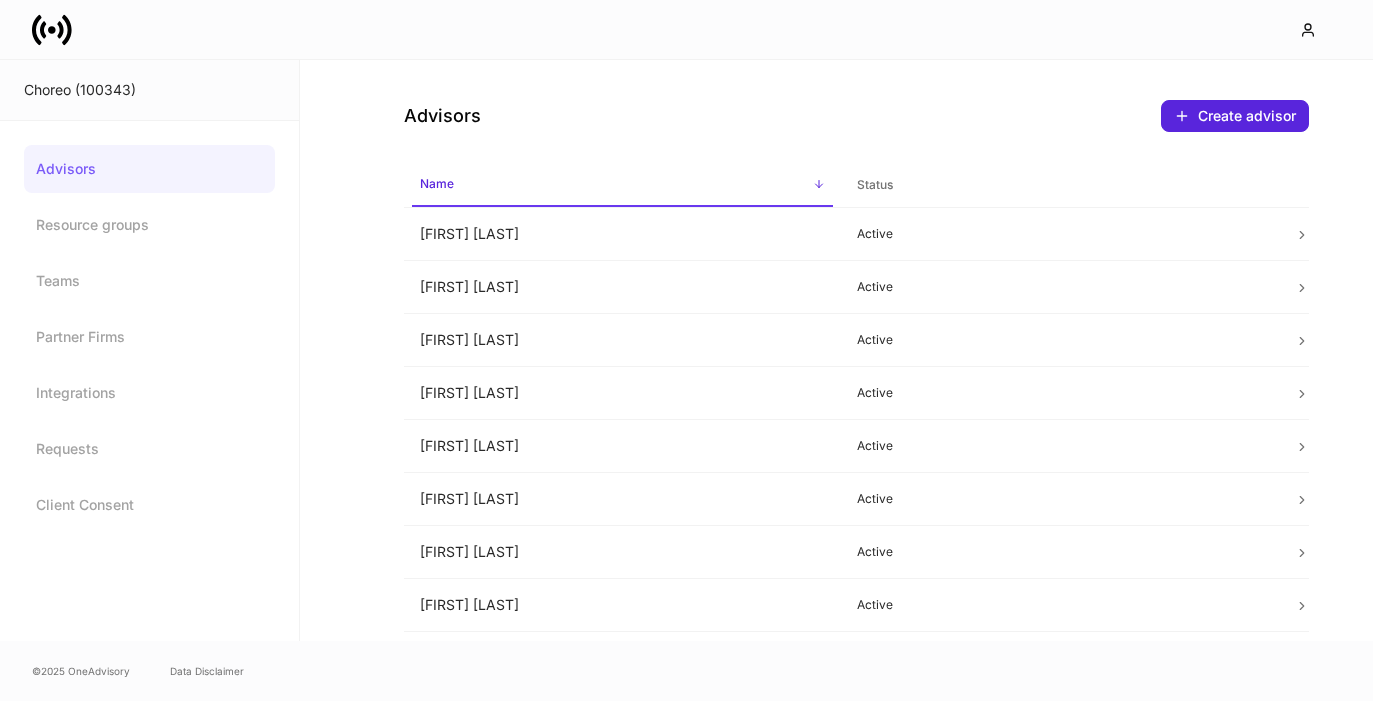 click on "Advisors" at bounding box center [149, 169] 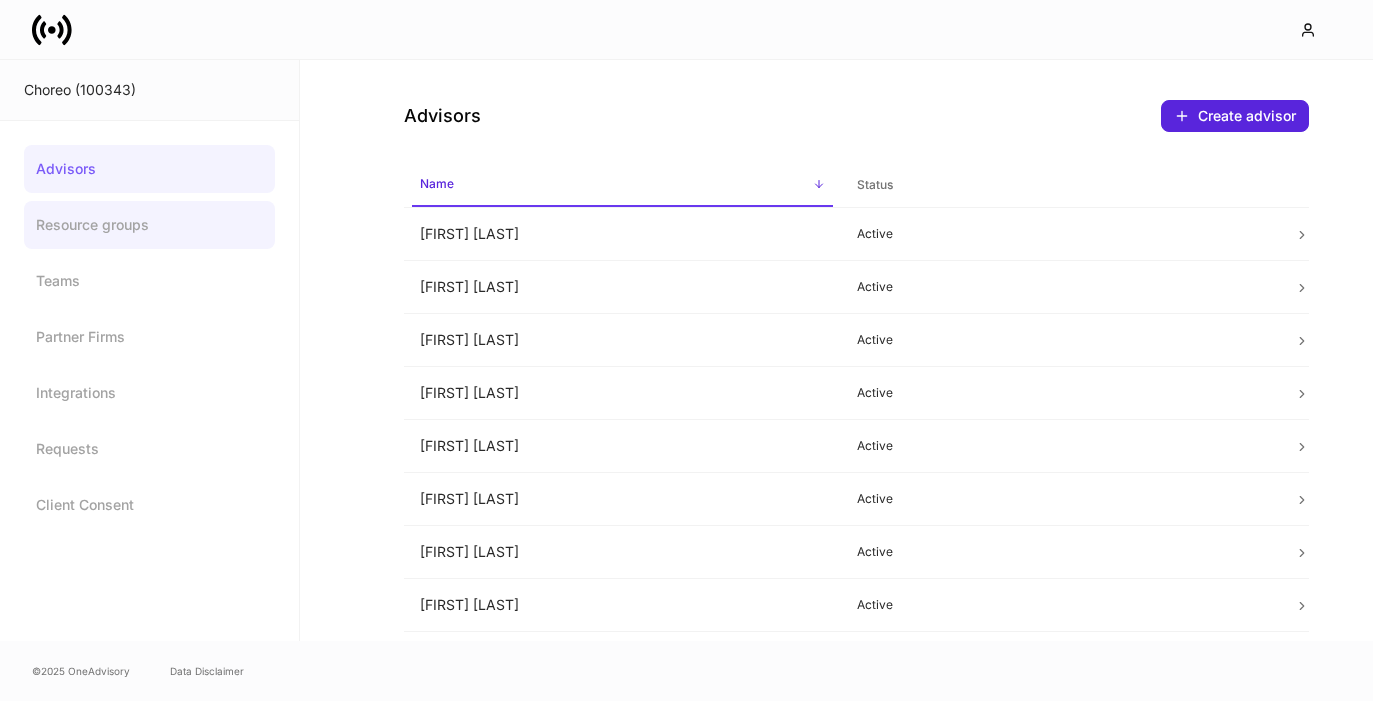 click on "Resource groups" at bounding box center (149, 225) 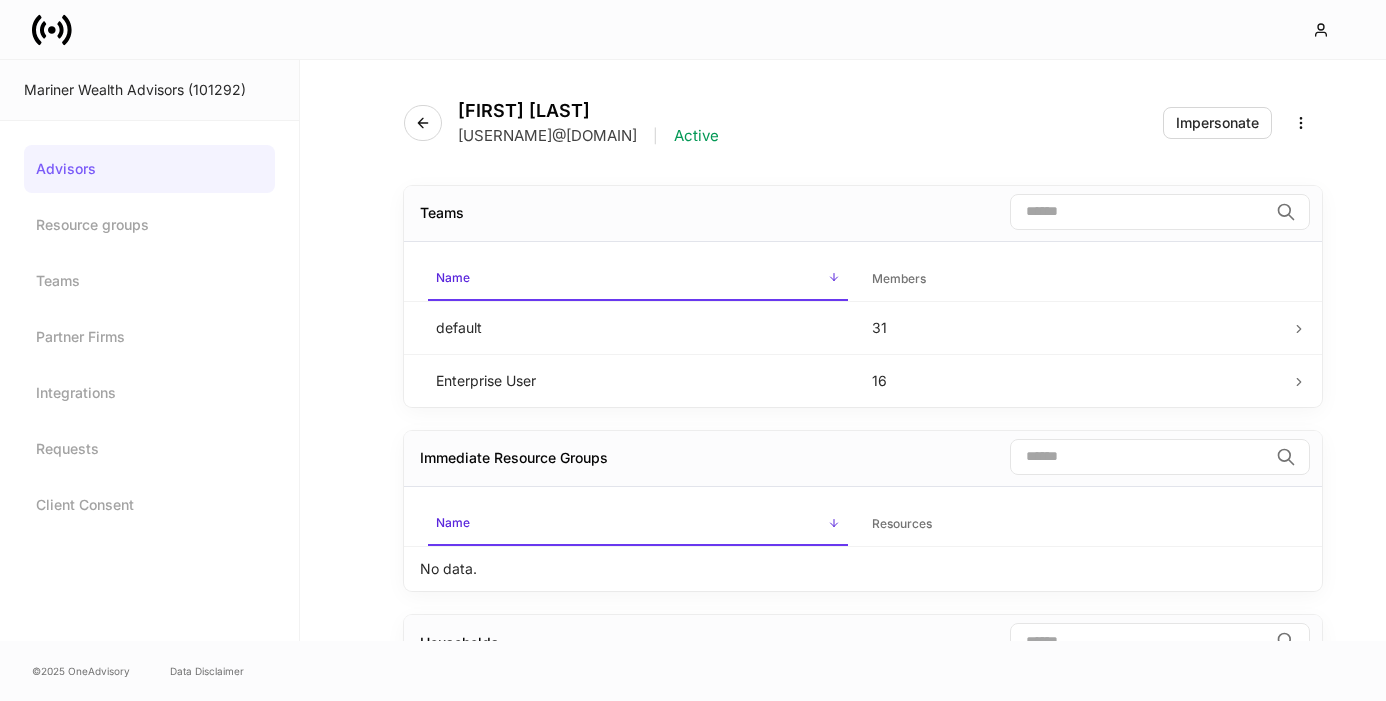 scroll, scrollTop: 0, scrollLeft: 0, axis: both 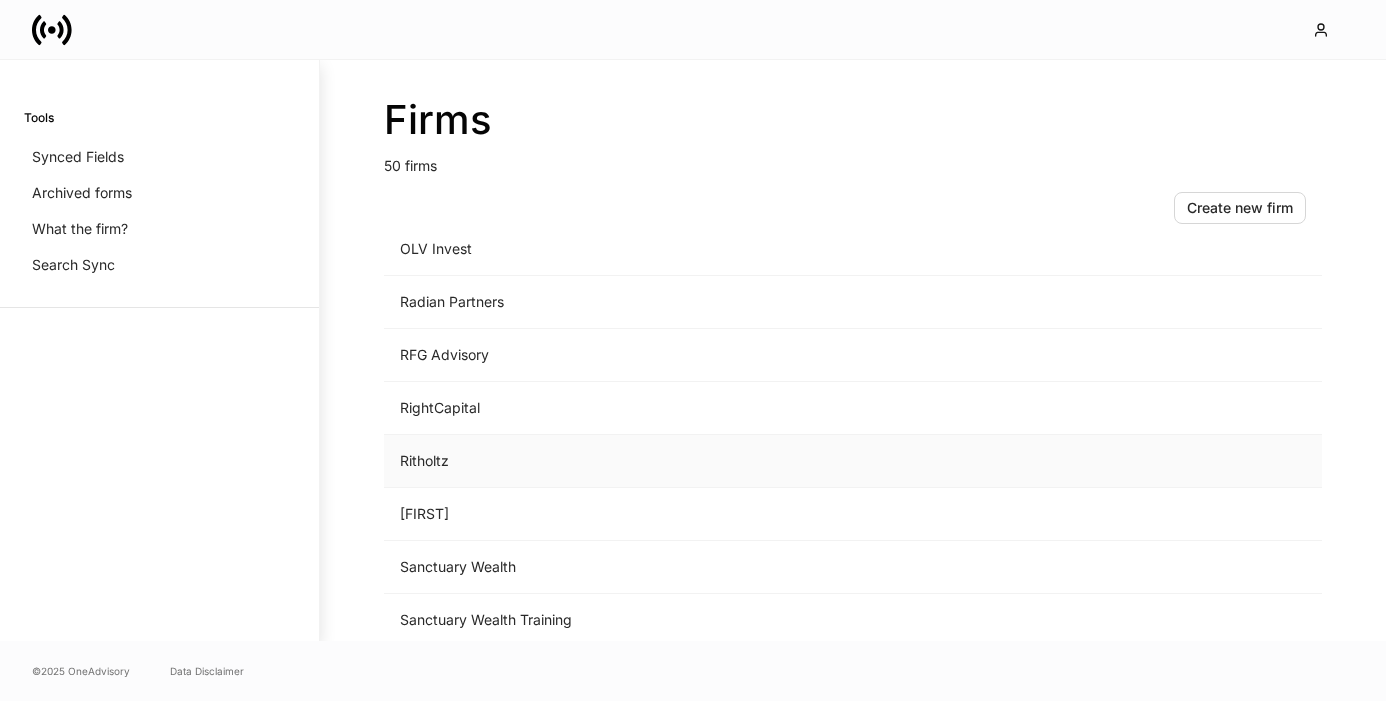 click on "Ritholtz" at bounding box center [687, 461] 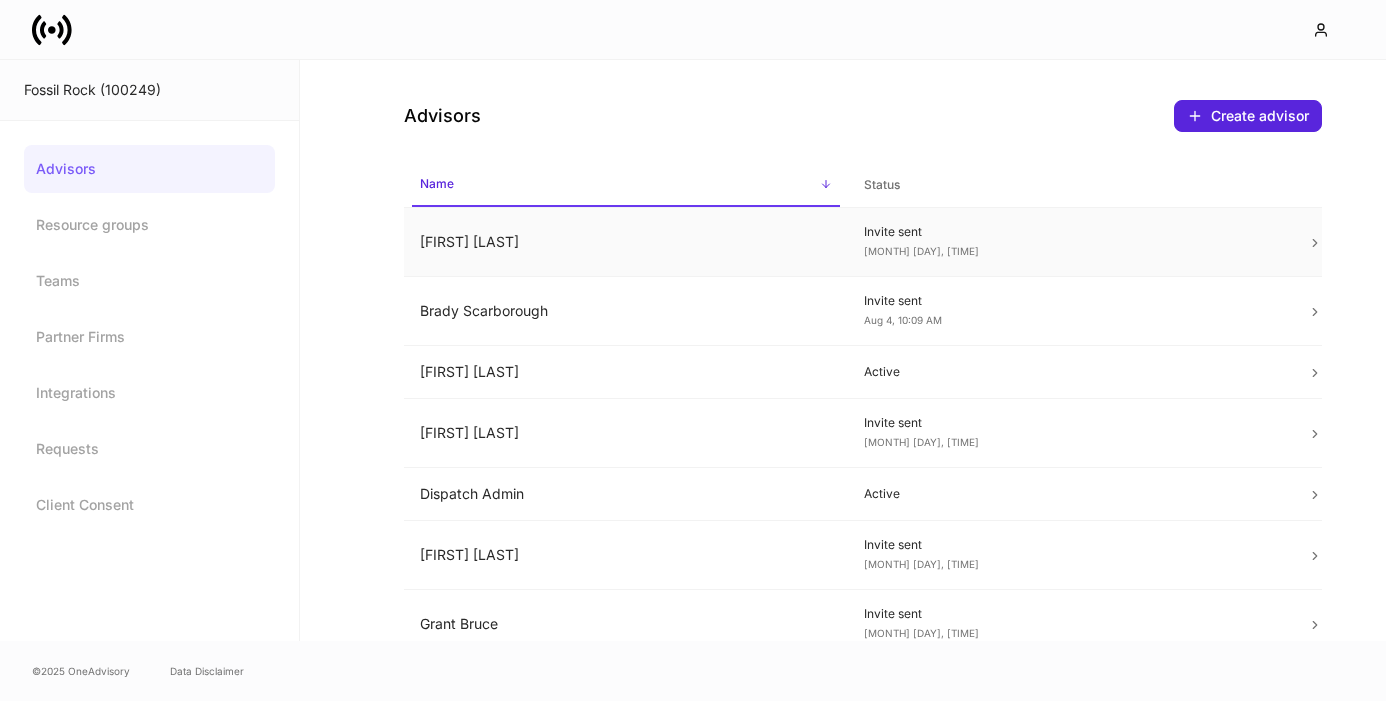 scroll, scrollTop: 0, scrollLeft: 0, axis: both 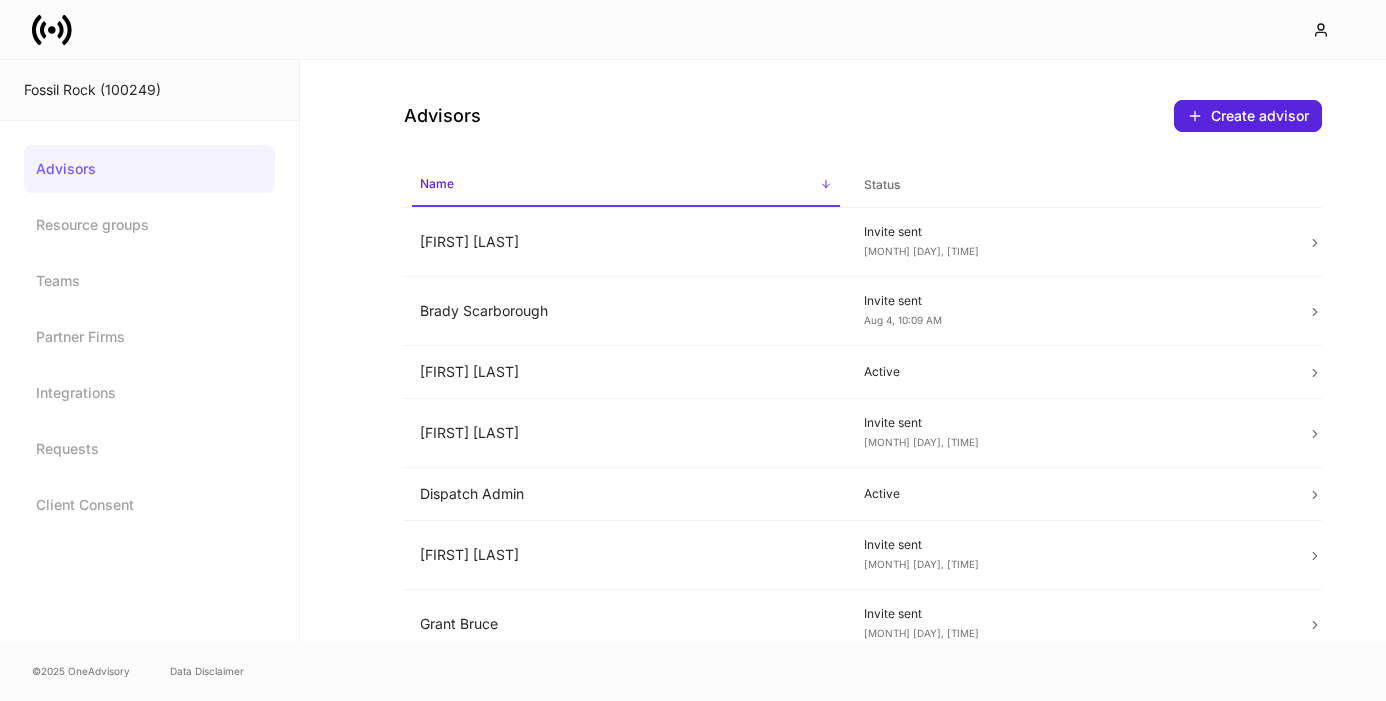 click on "Advisors" at bounding box center (149, 169) 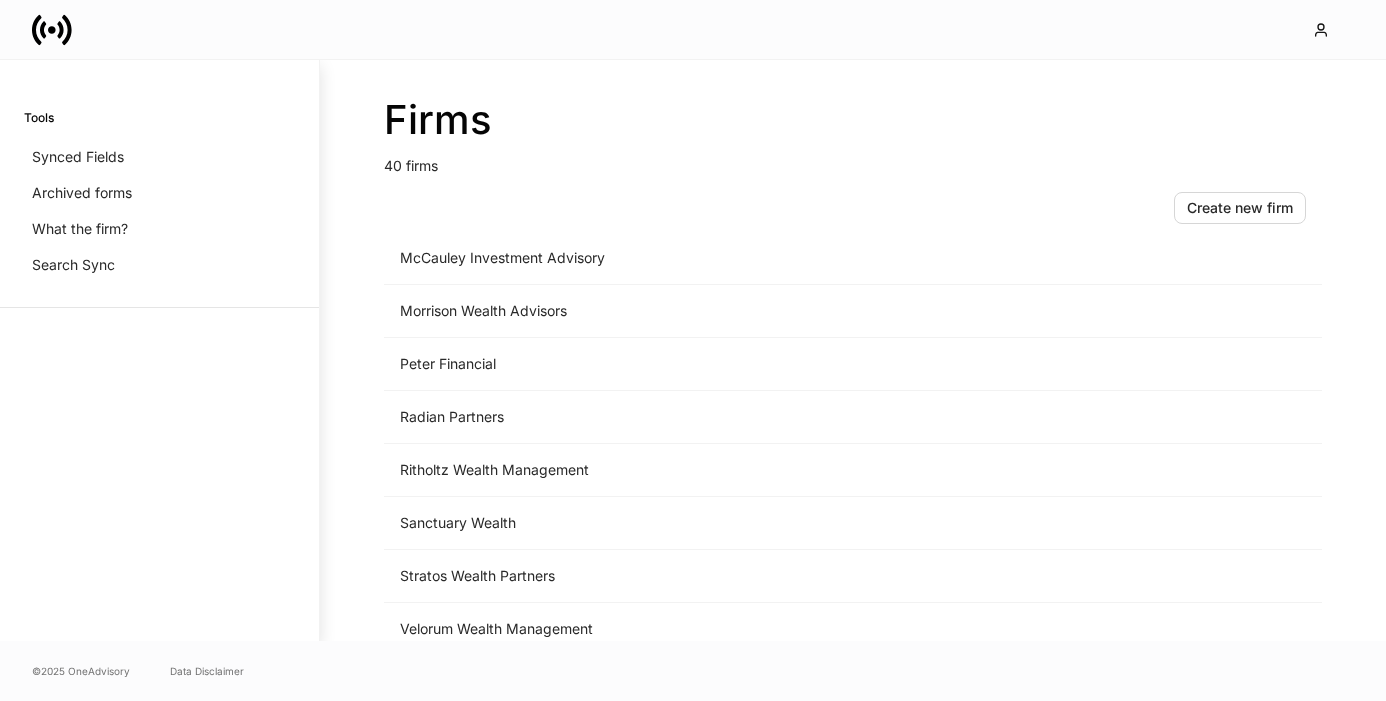 scroll, scrollTop: 1584, scrollLeft: 0, axis: vertical 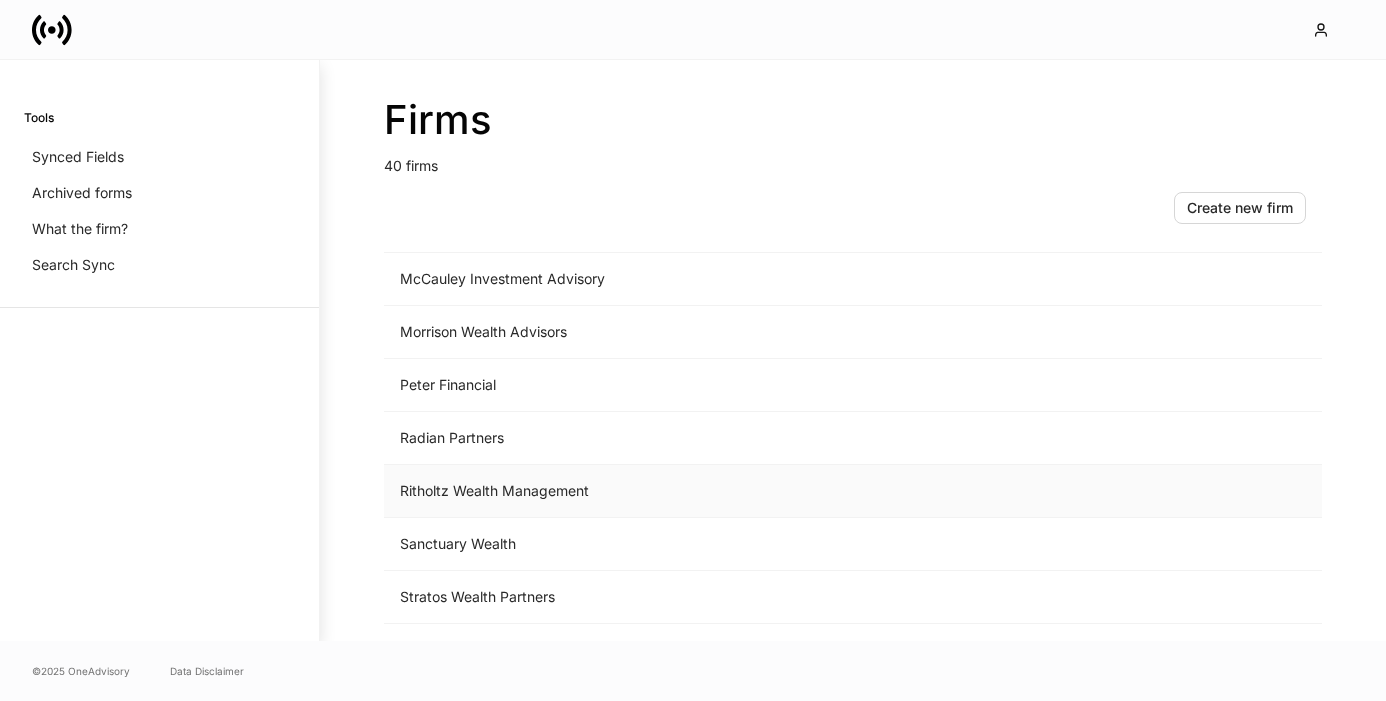click on "Ritholtz Wealth Management" at bounding box center (687, 491) 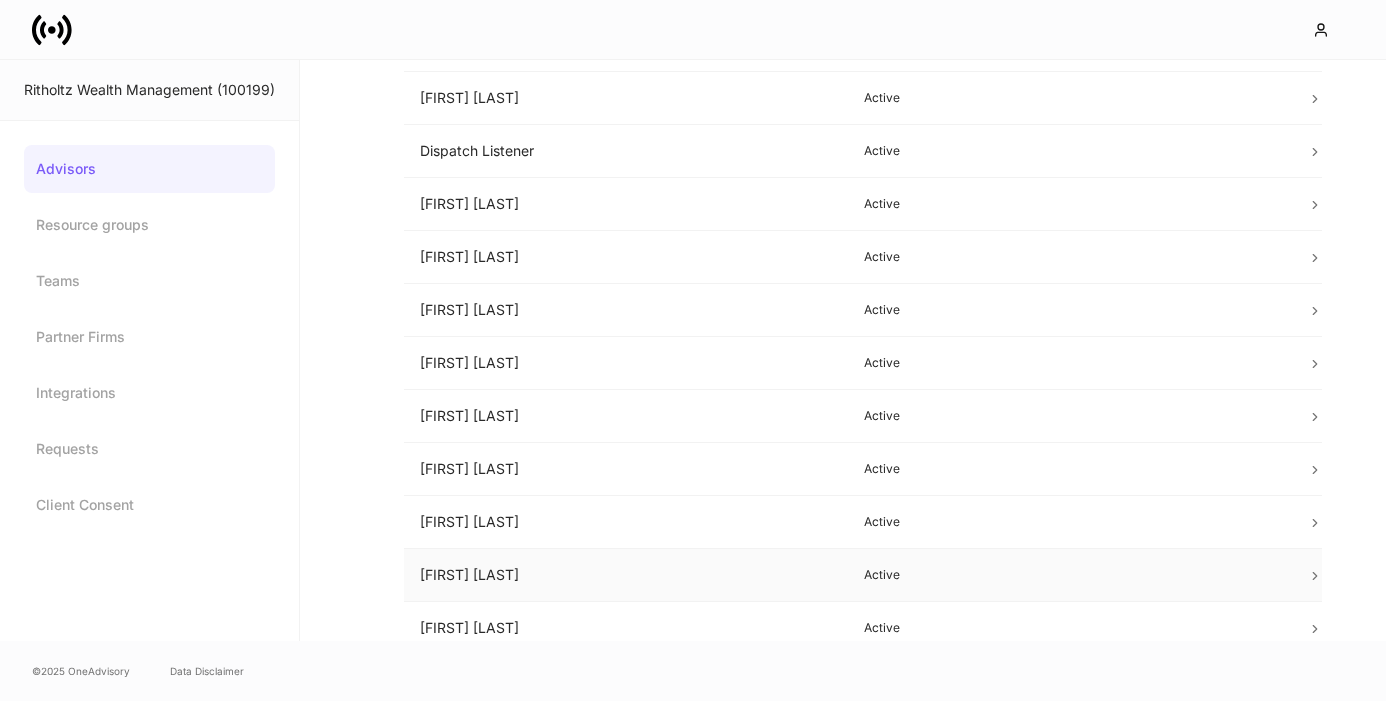 scroll, scrollTop: 520, scrollLeft: 0, axis: vertical 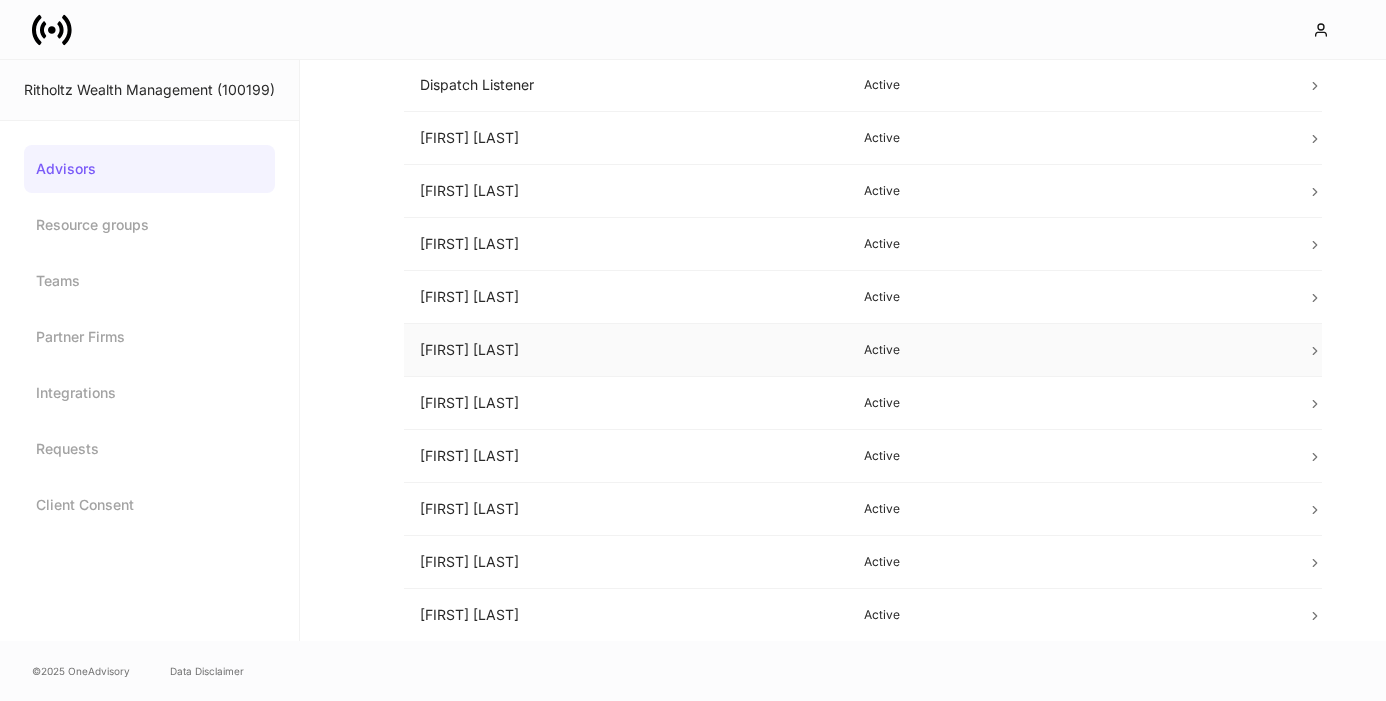 click on "Nick Maggiulli" at bounding box center [626, 350] 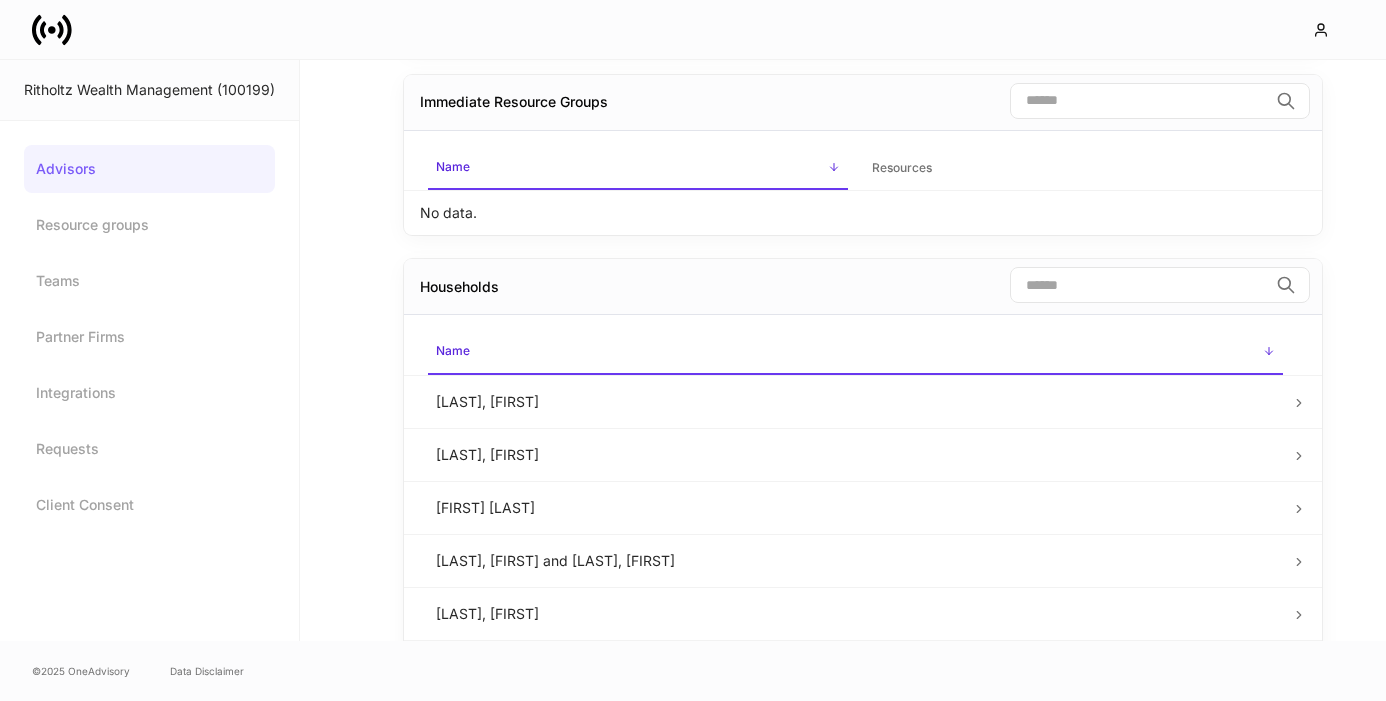 scroll, scrollTop: 0, scrollLeft: 0, axis: both 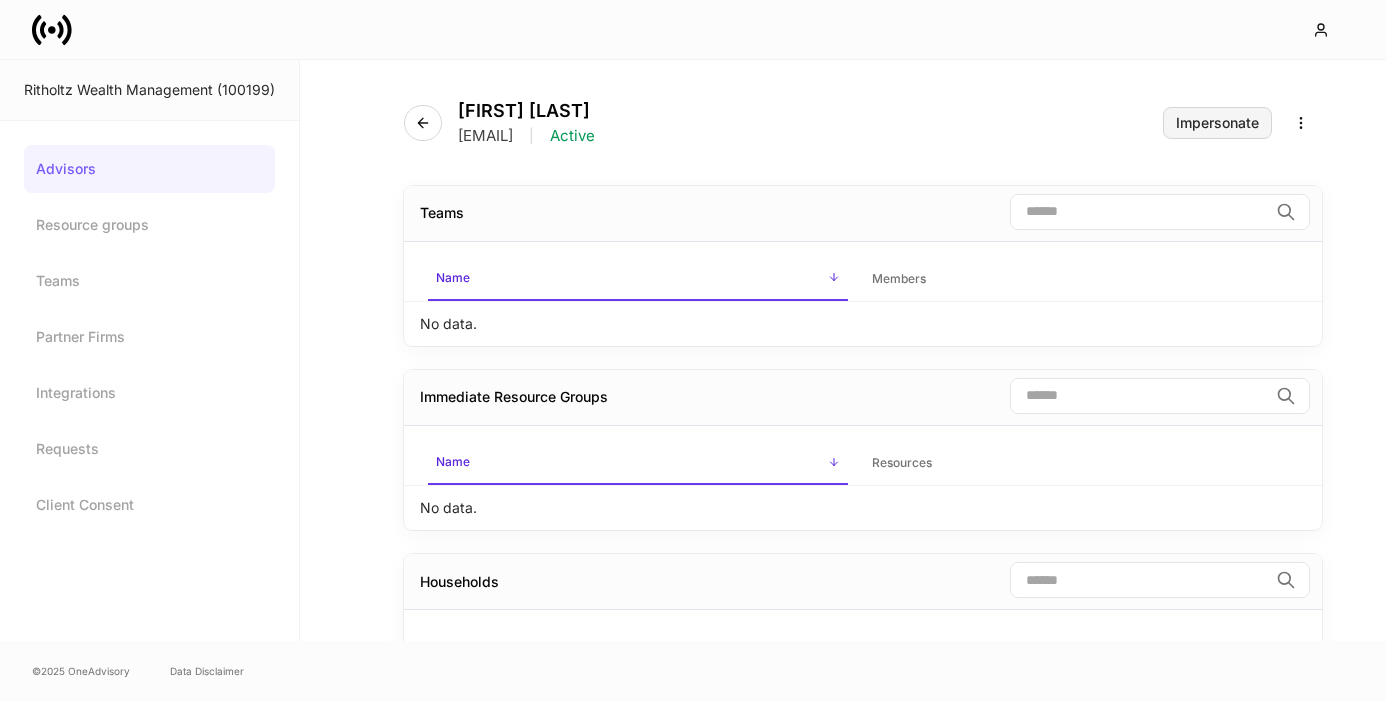 click on "Impersonate" at bounding box center (1217, 123) 